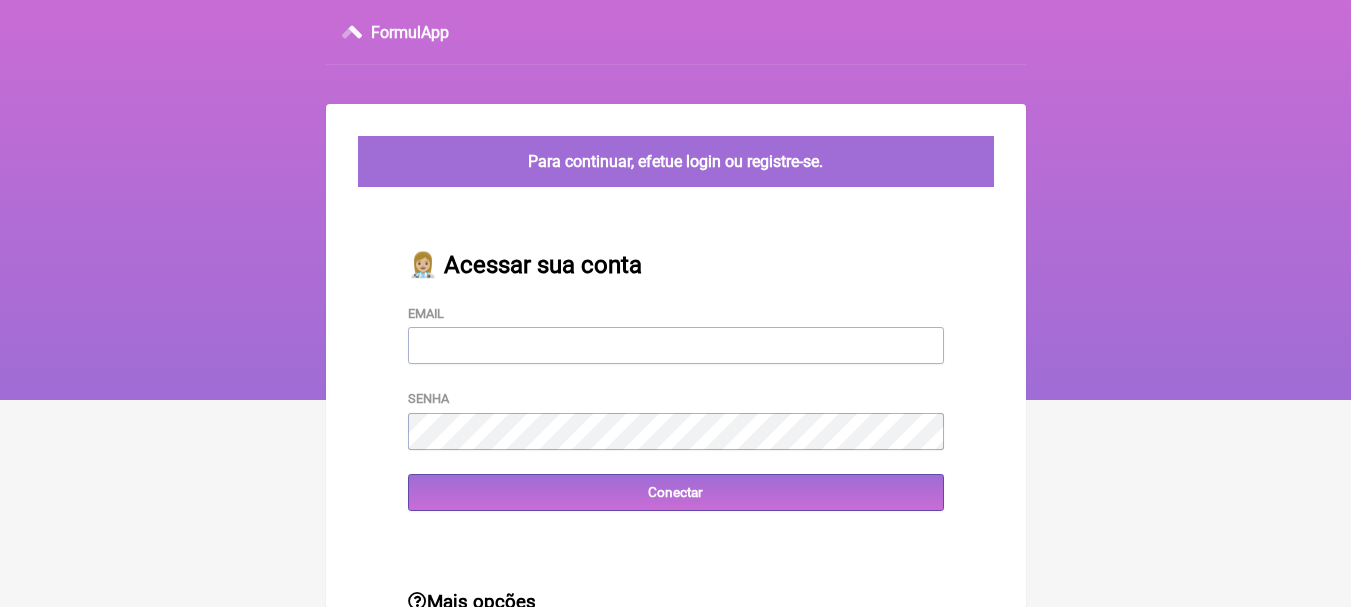 scroll, scrollTop: 0, scrollLeft: 0, axis: both 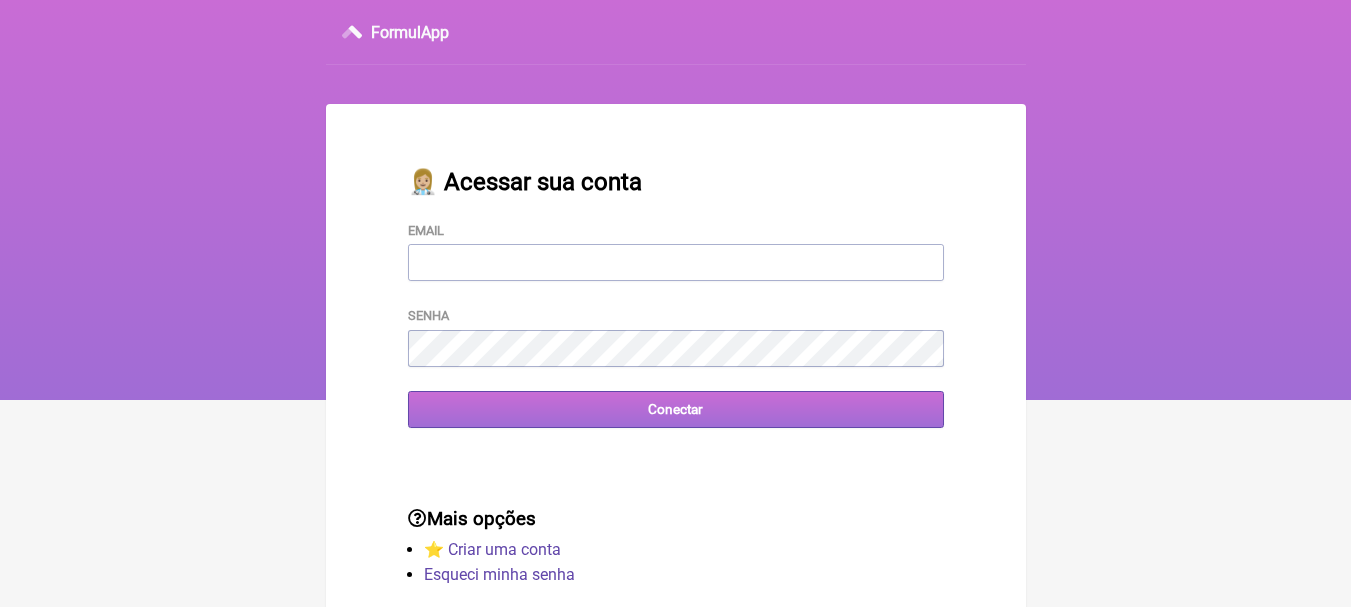 type on "leonam.nutri@gmail.com" 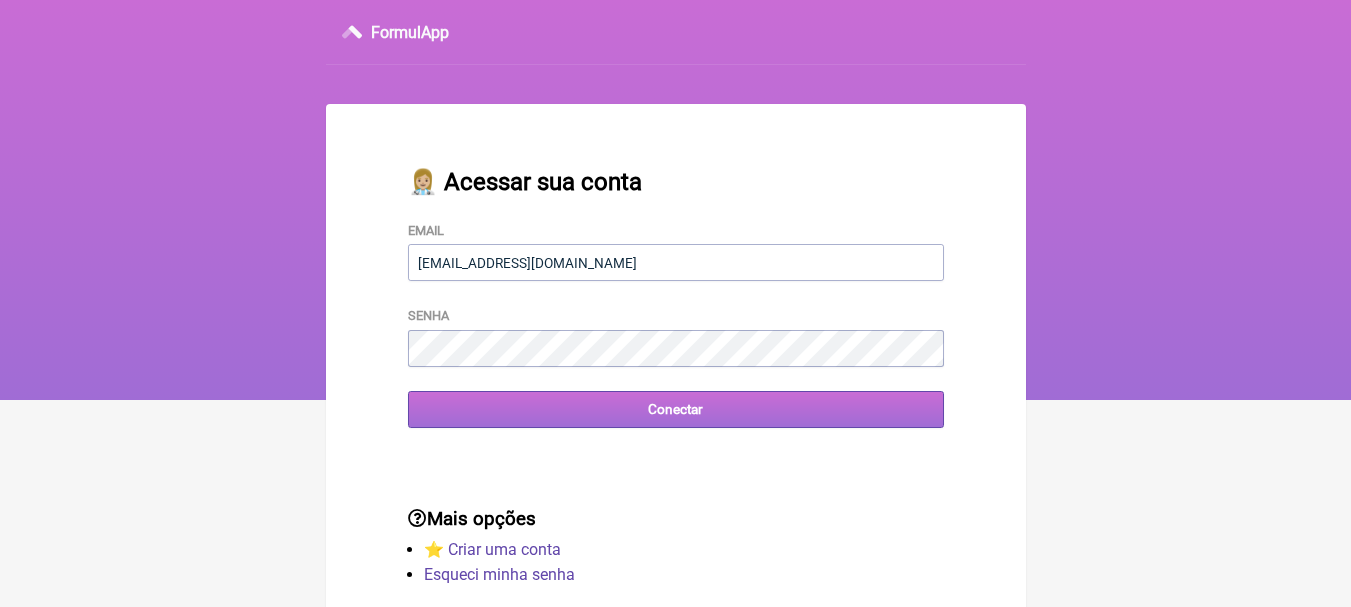 click on "Conectar" at bounding box center (676, 409) 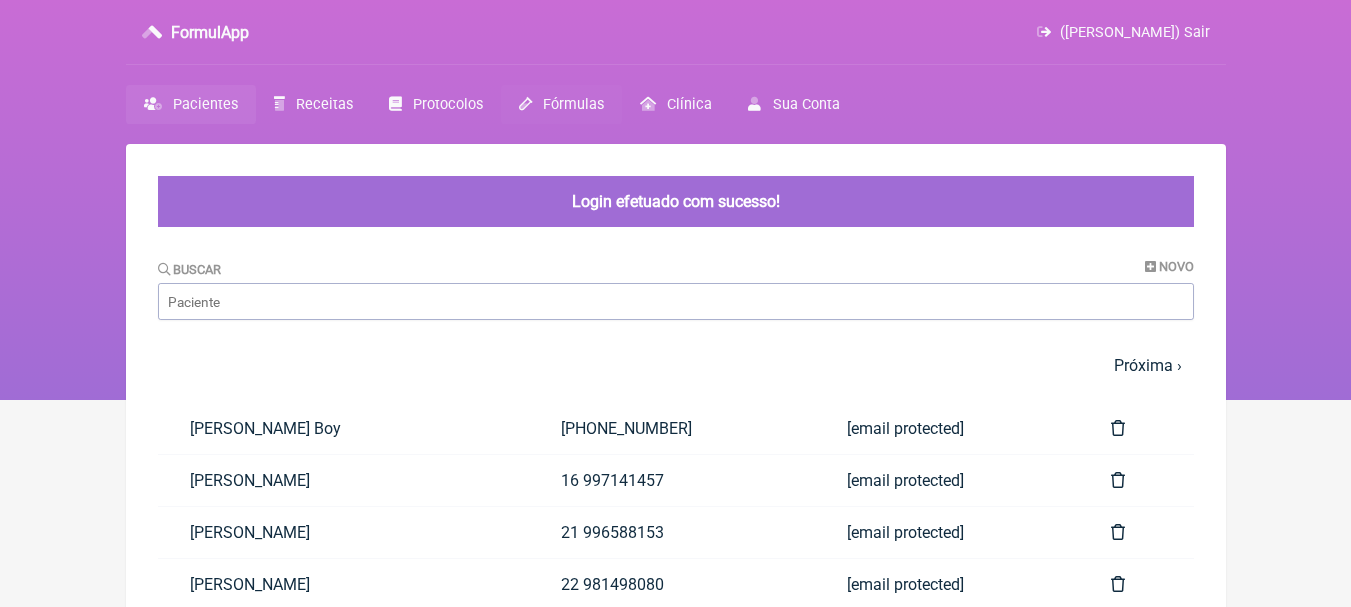 scroll, scrollTop: 0, scrollLeft: 0, axis: both 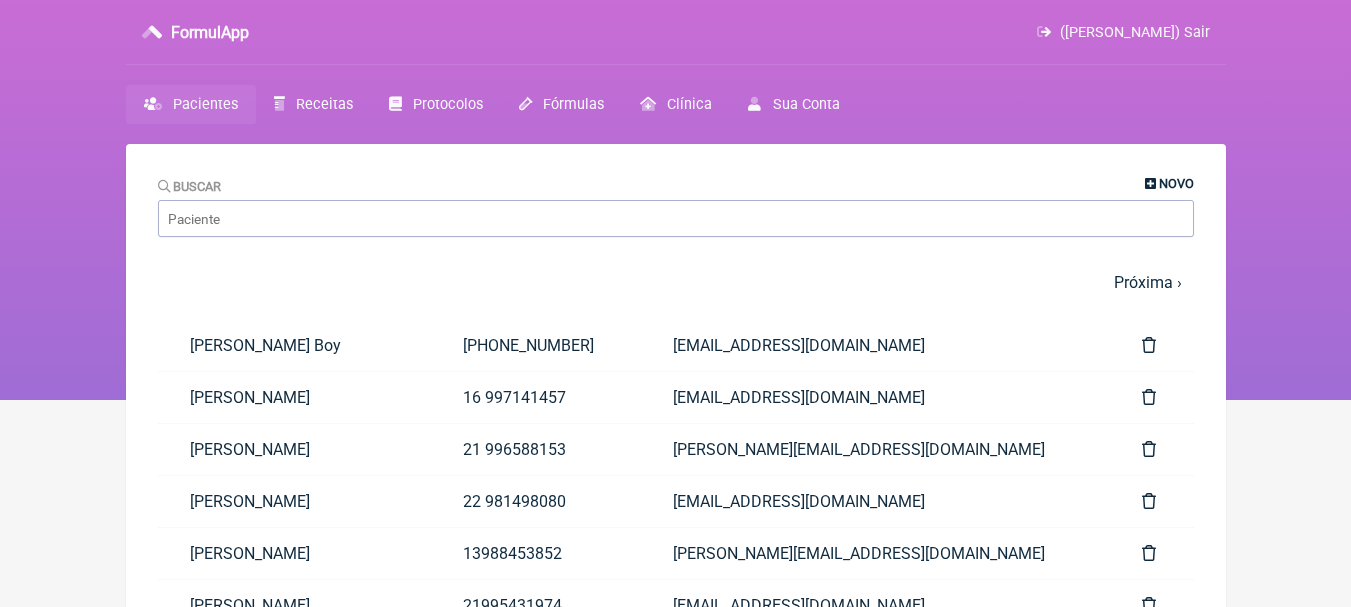 click on "Novo" at bounding box center [1176, 183] 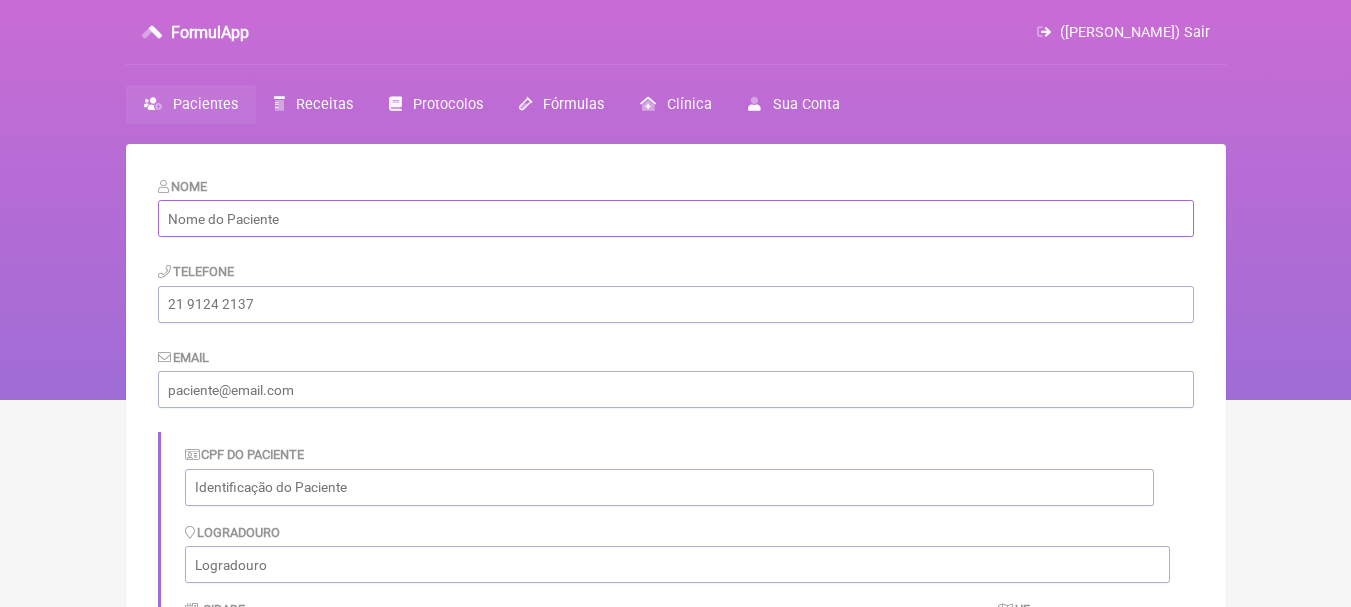 click at bounding box center (676, 218) 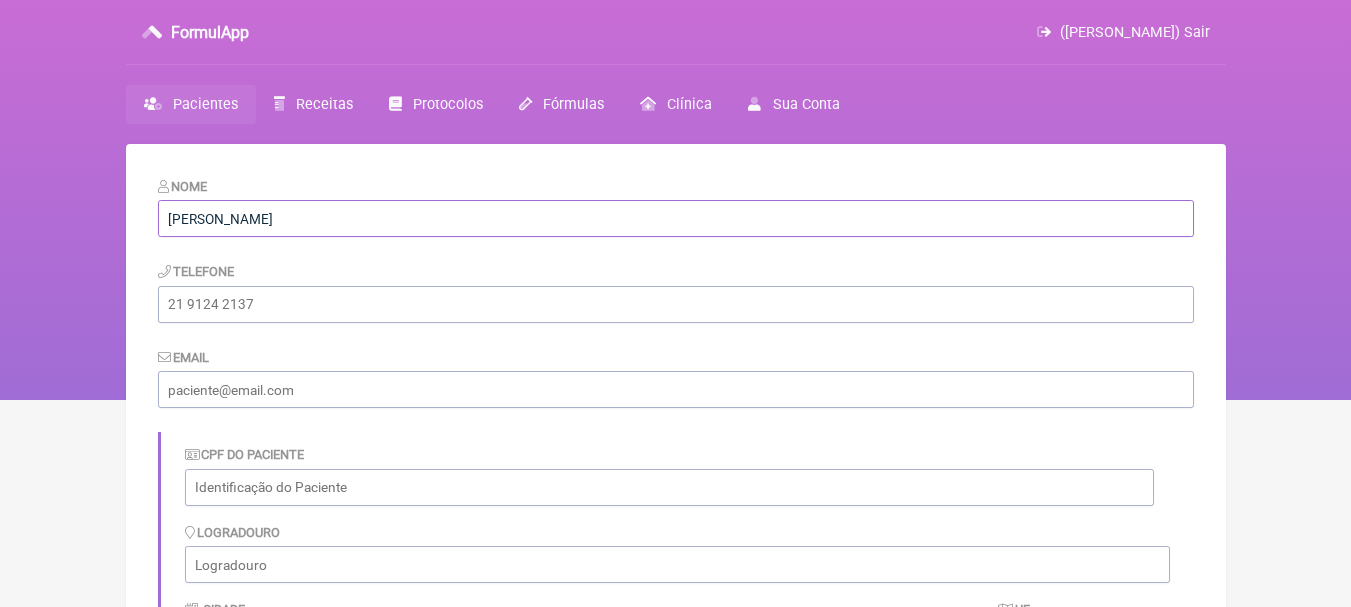 type on "[PERSON_NAME]" 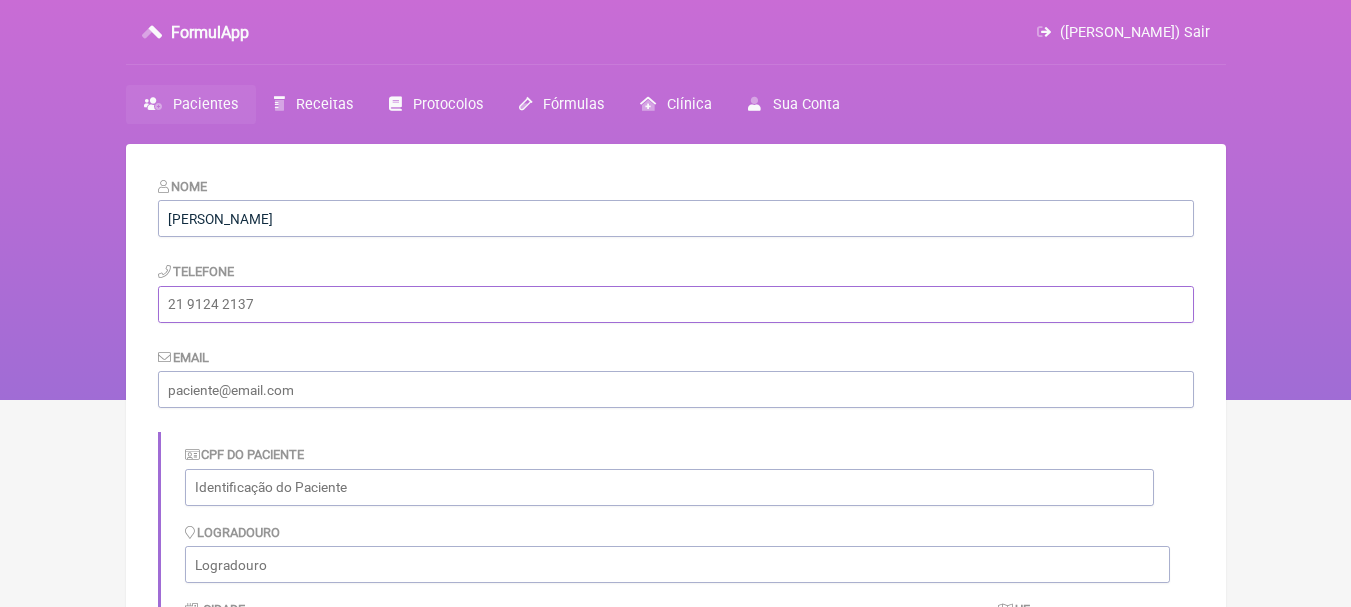 click at bounding box center [676, 304] 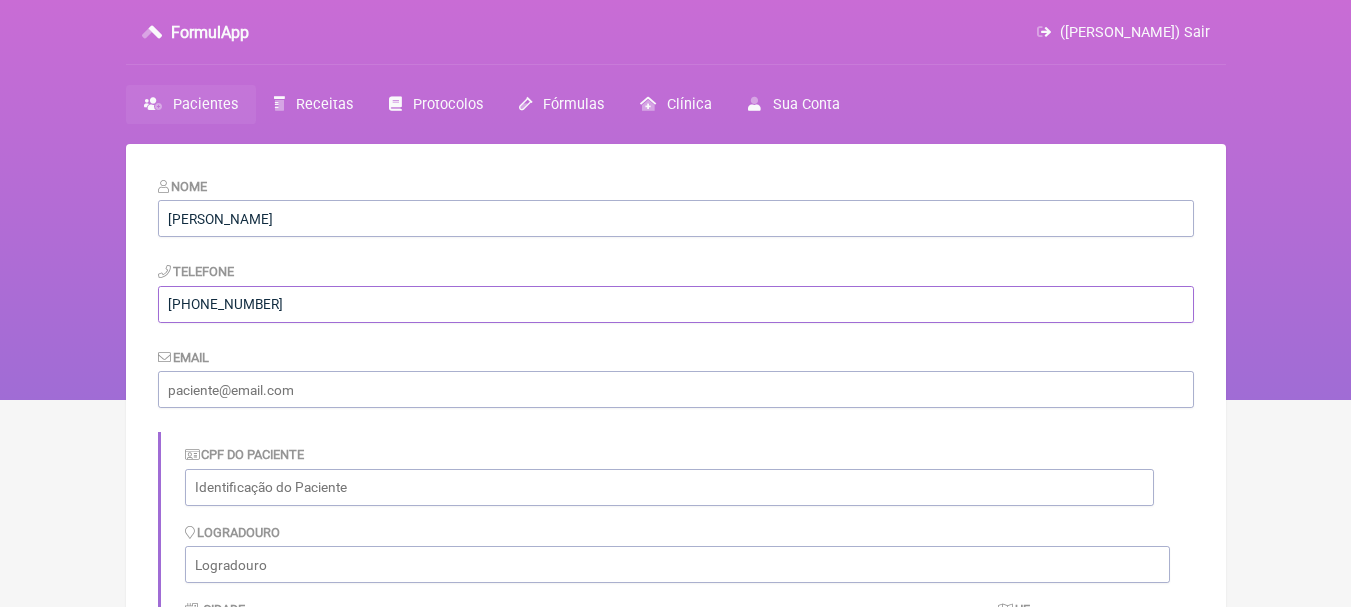type on "[PHONE_NUMBER]" 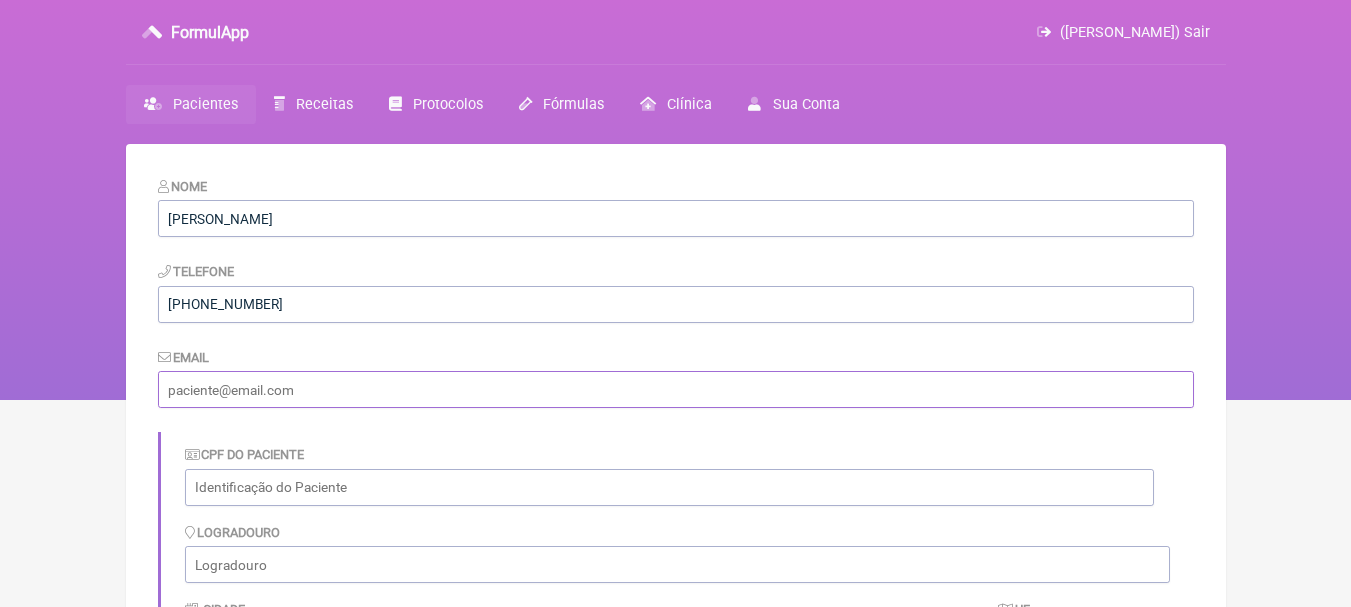 click at bounding box center (676, 389) 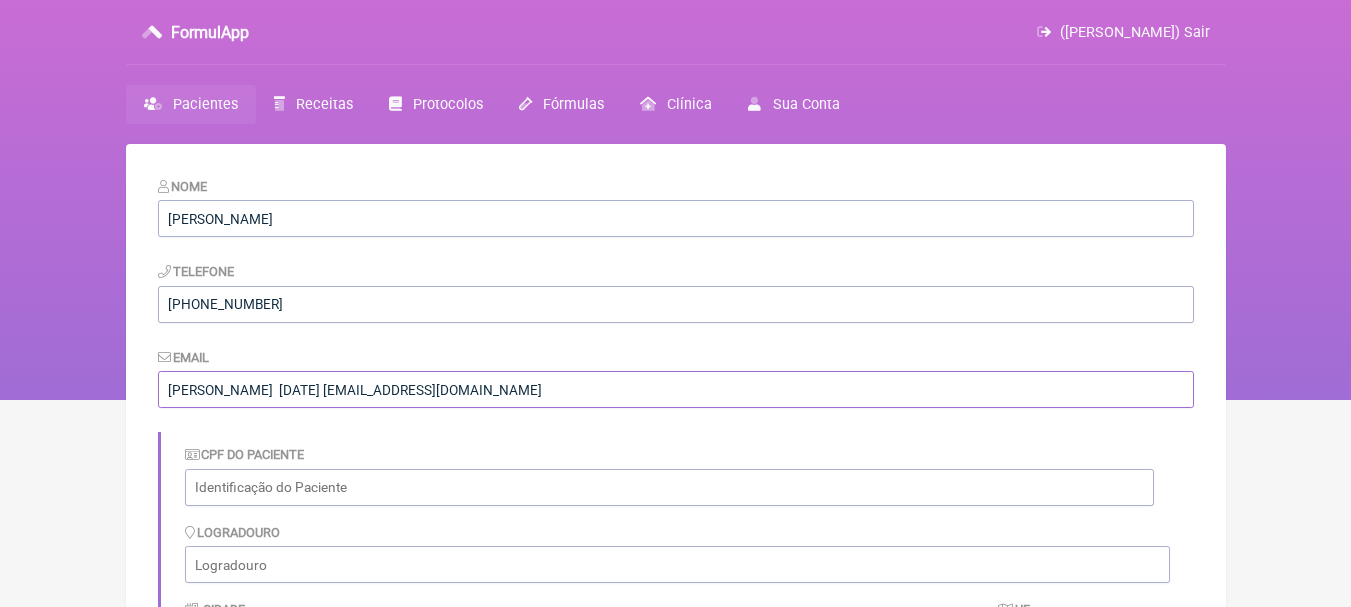 drag, startPoint x: 328, startPoint y: 390, endPoint x: 764, endPoint y: 390, distance: 436 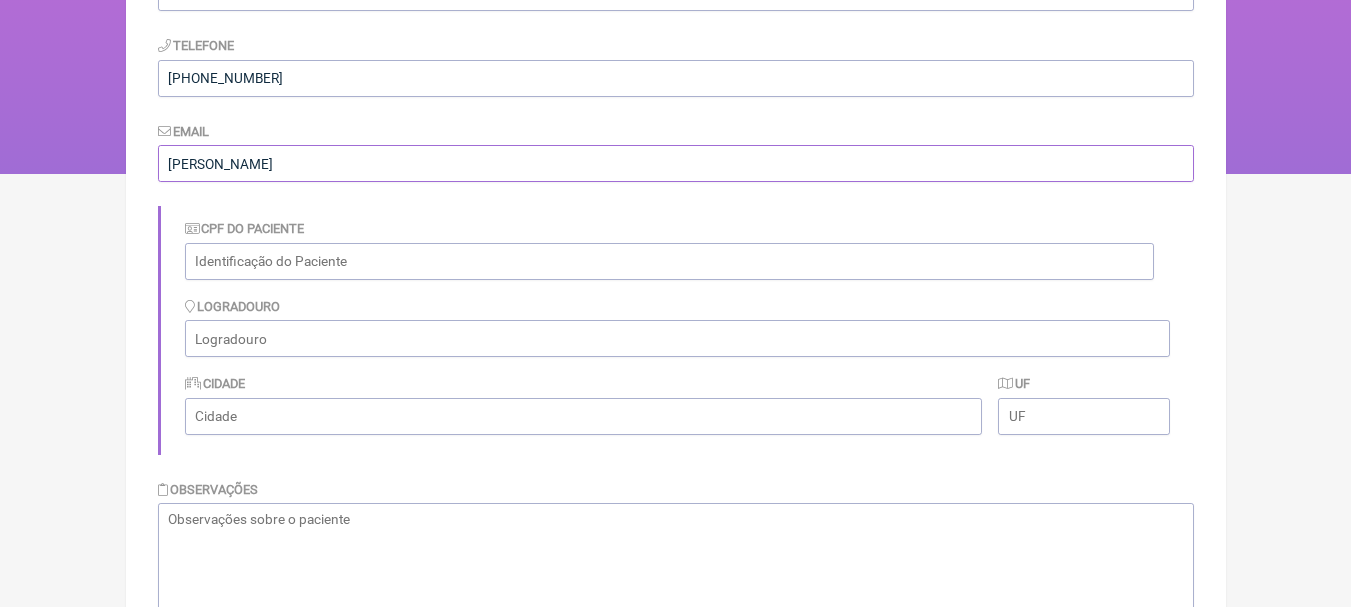 scroll, scrollTop: 0, scrollLeft: 0, axis: both 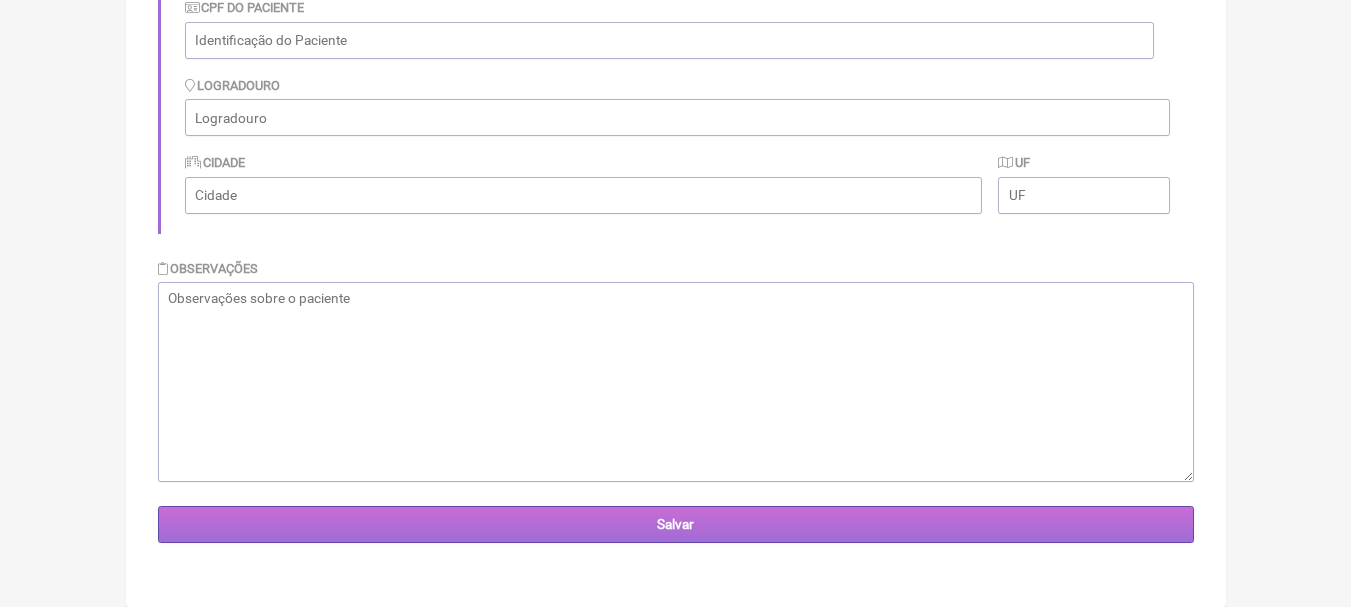 type on "lionara diniz vasconcellos" 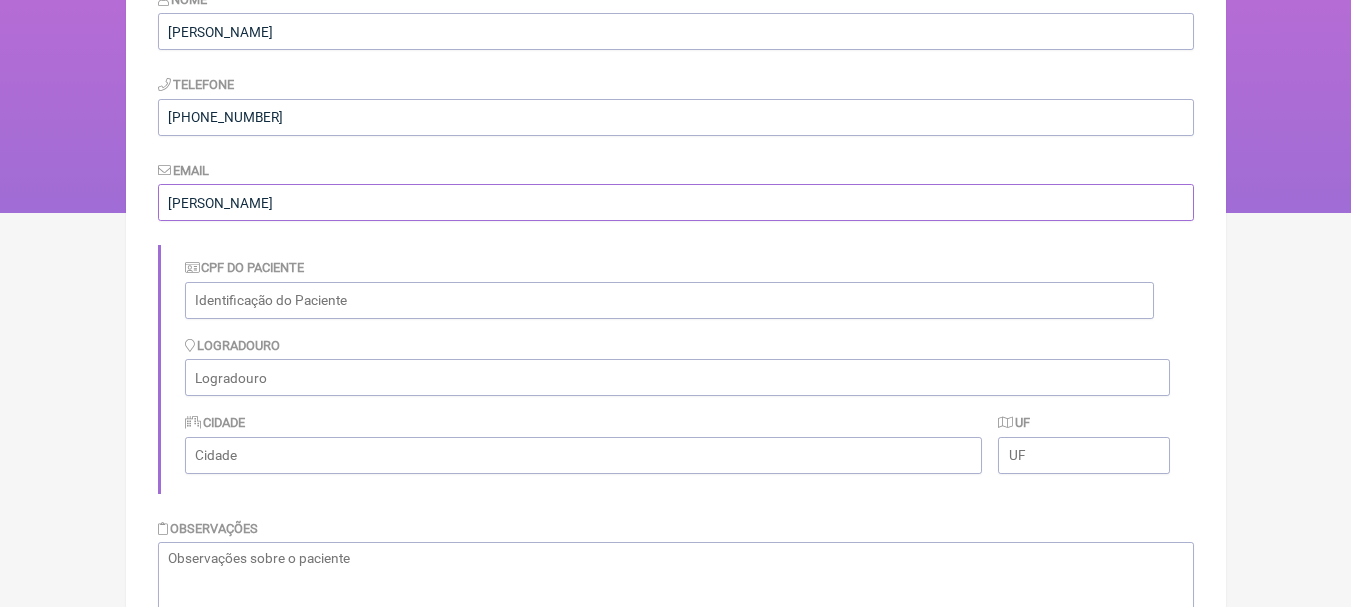 scroll, scrollTop: 0, scrollLeft: 0, axis: both 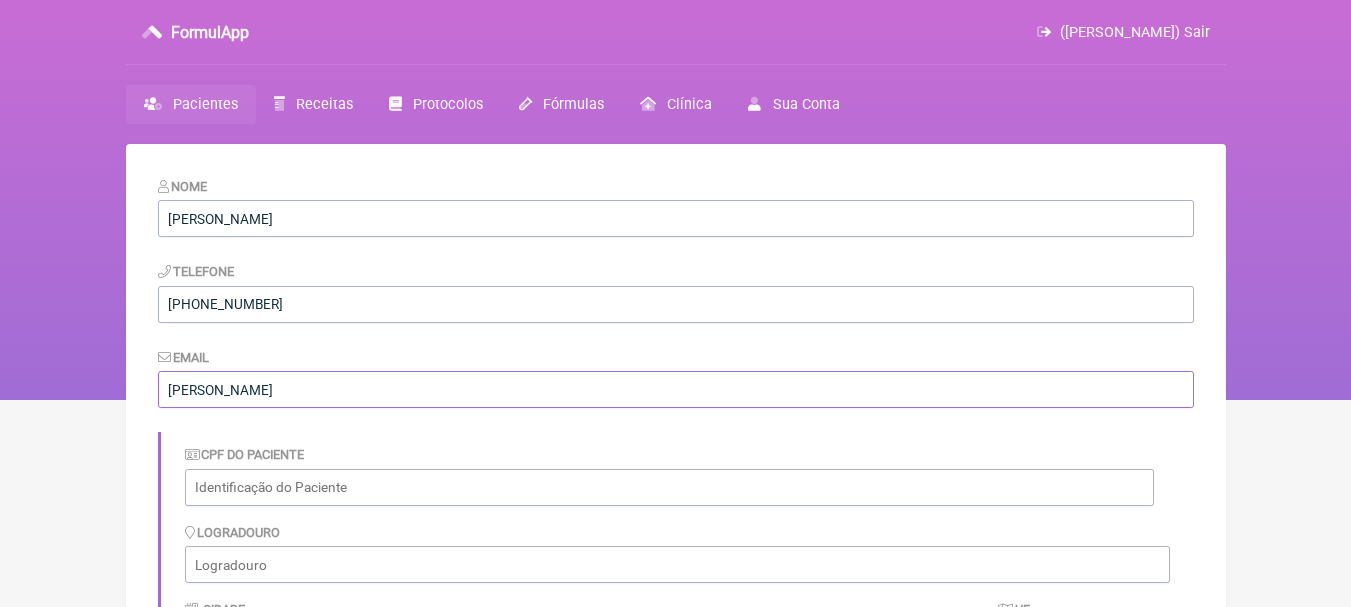 drag, startPoint x: 371, startPoint y: 389, endPoint x: 0, endPoint y: 391, distance: 371.0054 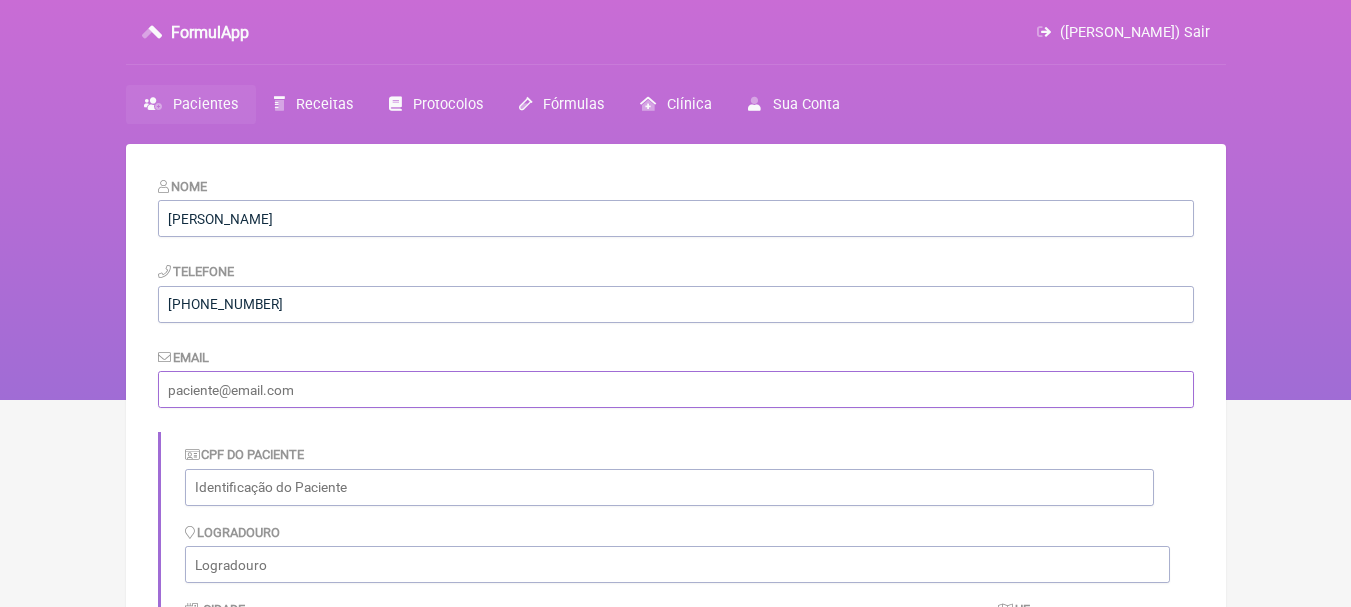 paste on "[EMAIL_ADDRESS][DOMAIN_NAME]" 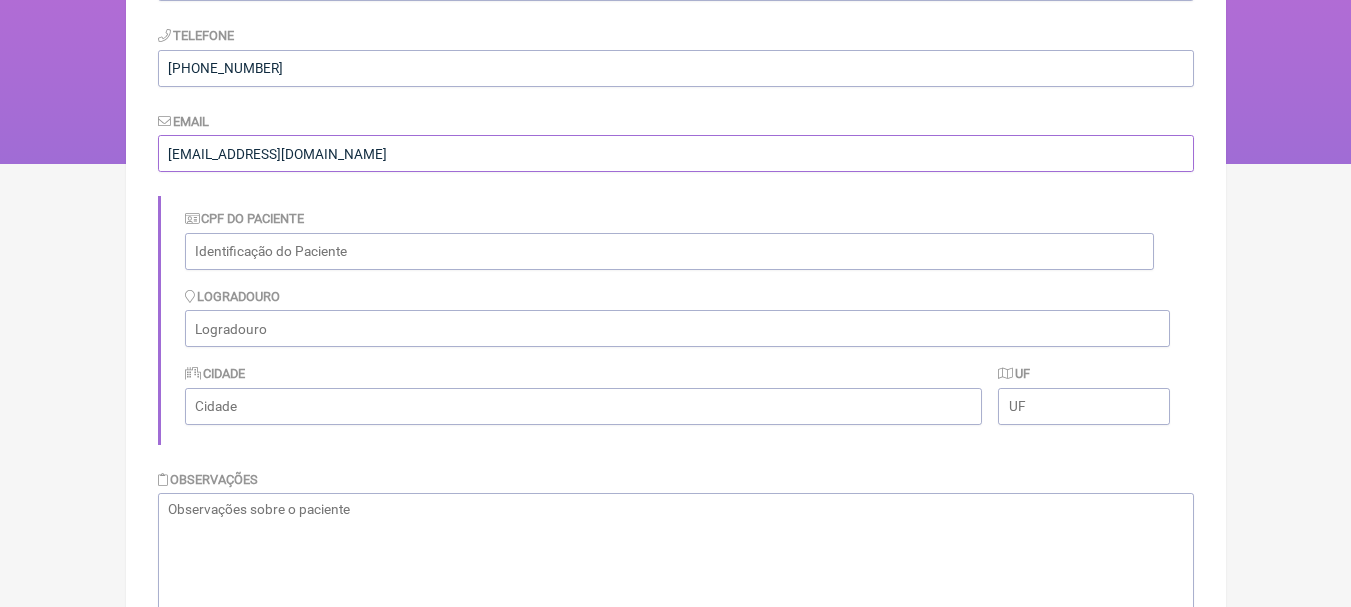 scroll, scrollTop: 447, scrollLeft: 0, axis: vertical 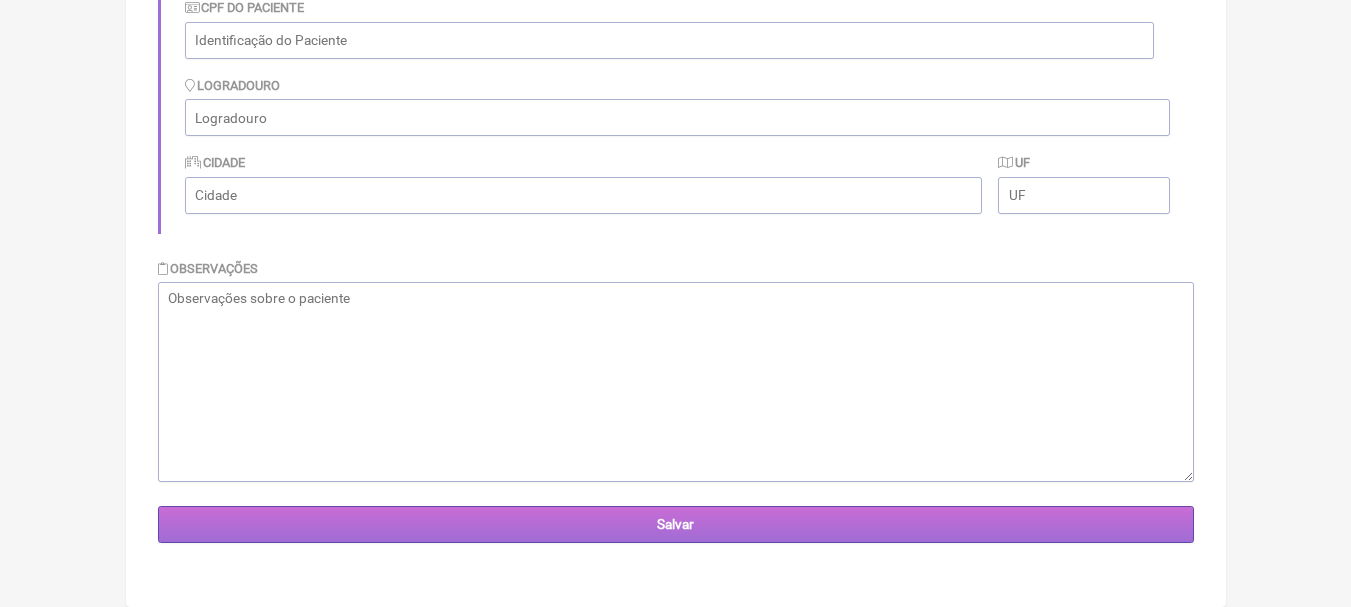 type on "[EMAIL_ADDRESS][DOMAIN_NAME]" 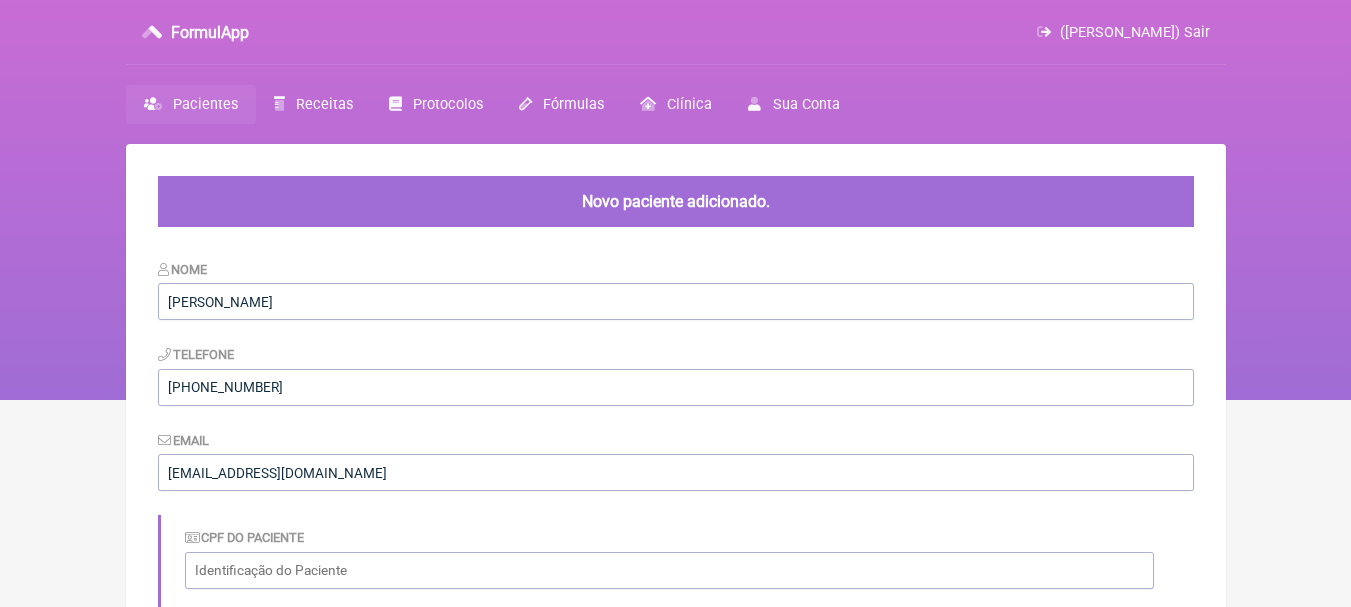 scroll, scrollTop: 0, scrollLeft: 0, axis: both 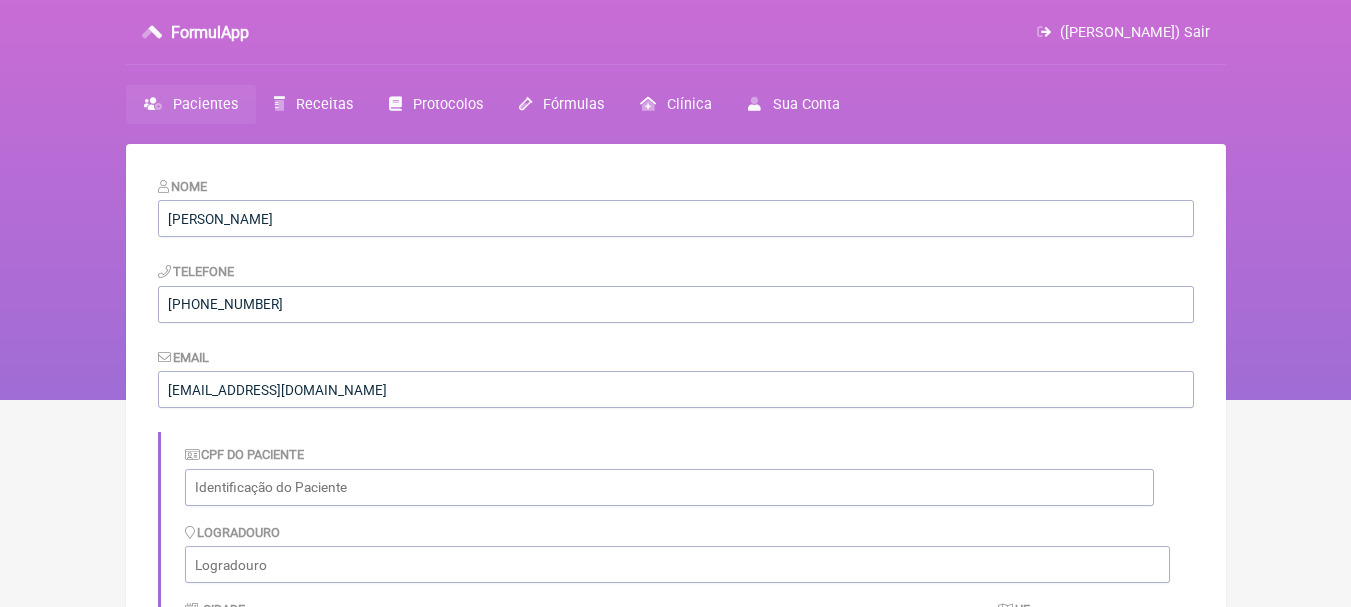 click on "Pacientes" at bounding box center [205, 104] 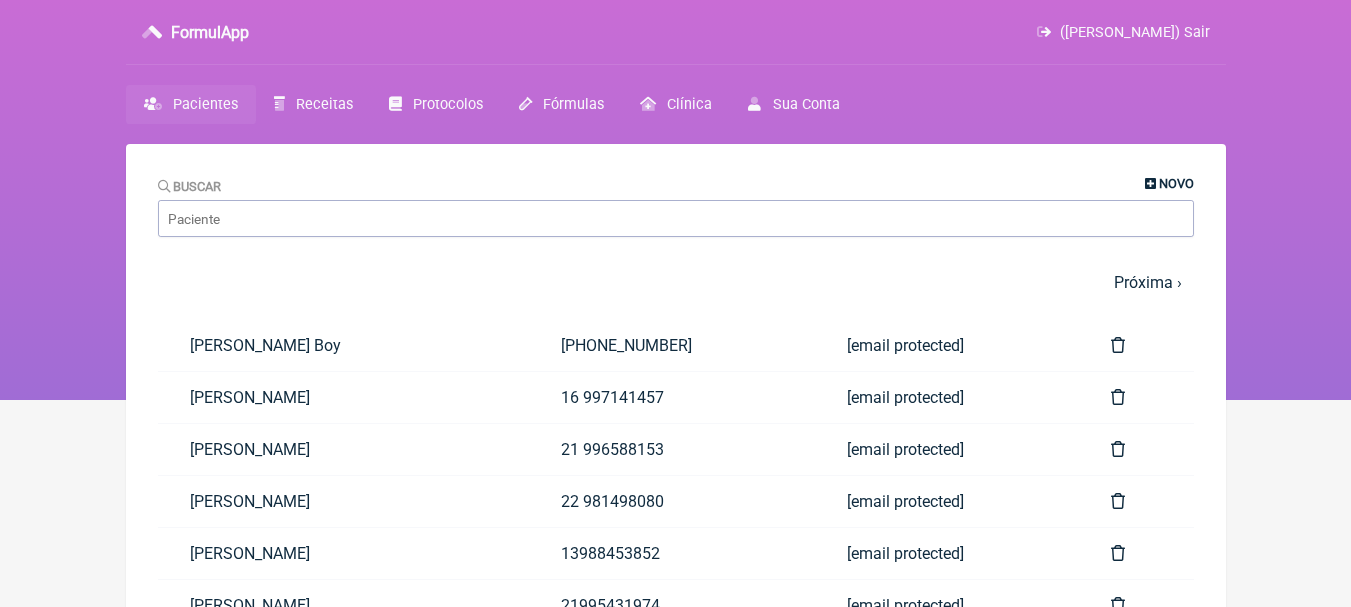 click at bounding box center [1150, 184] 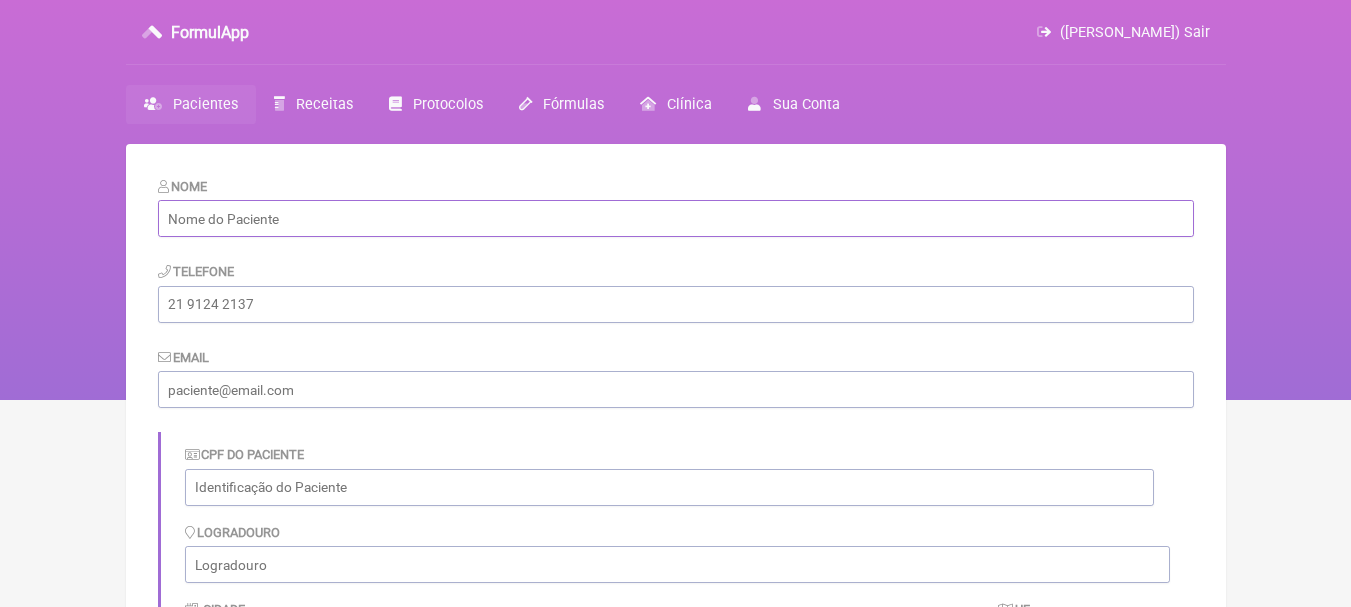 click at bounding box center [676, 218] 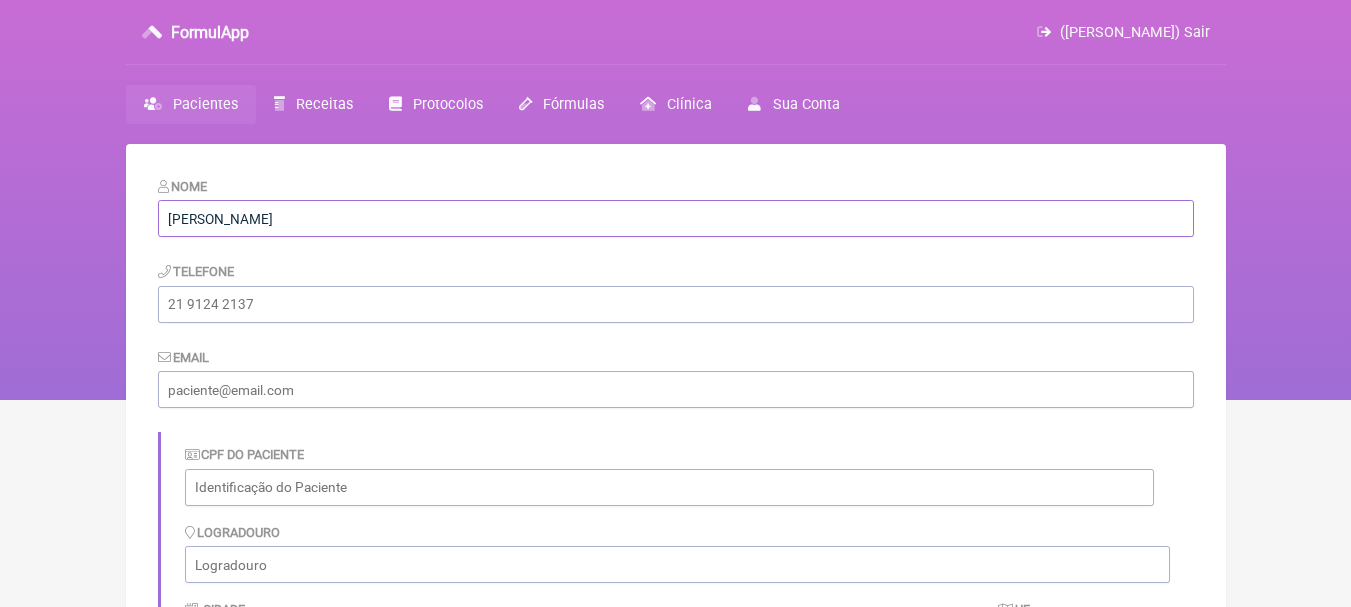 type on "[PERSON_NAME]" 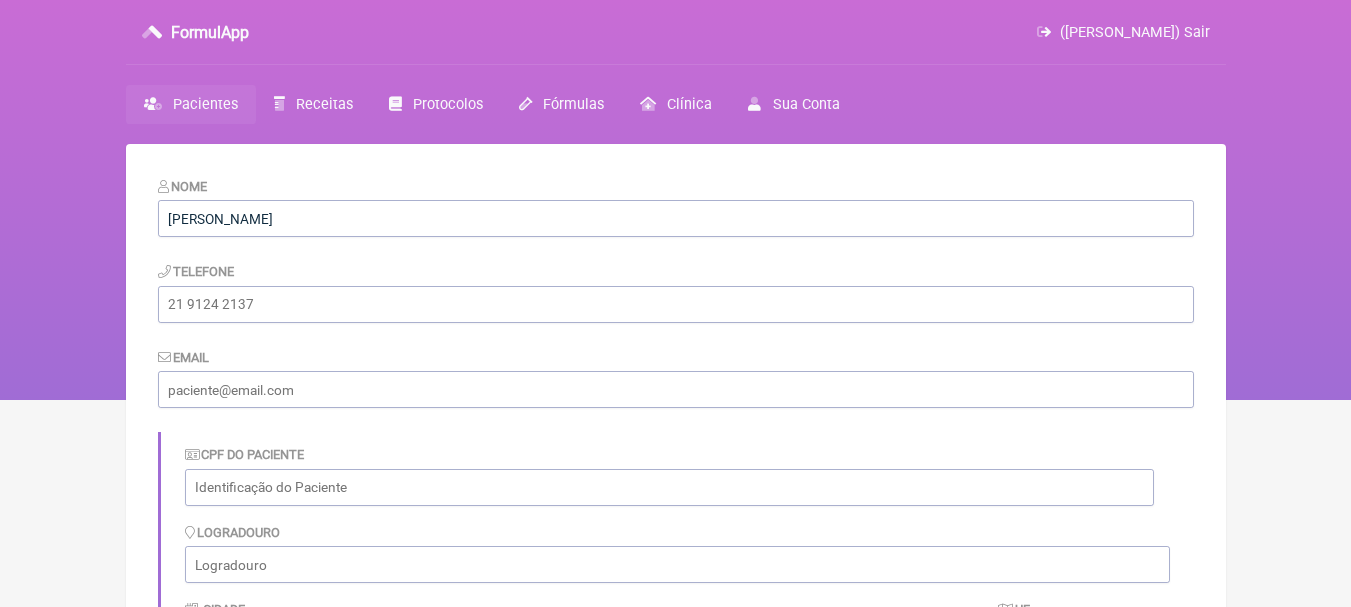 click on "Telefone" at bounding box center [676, 291] 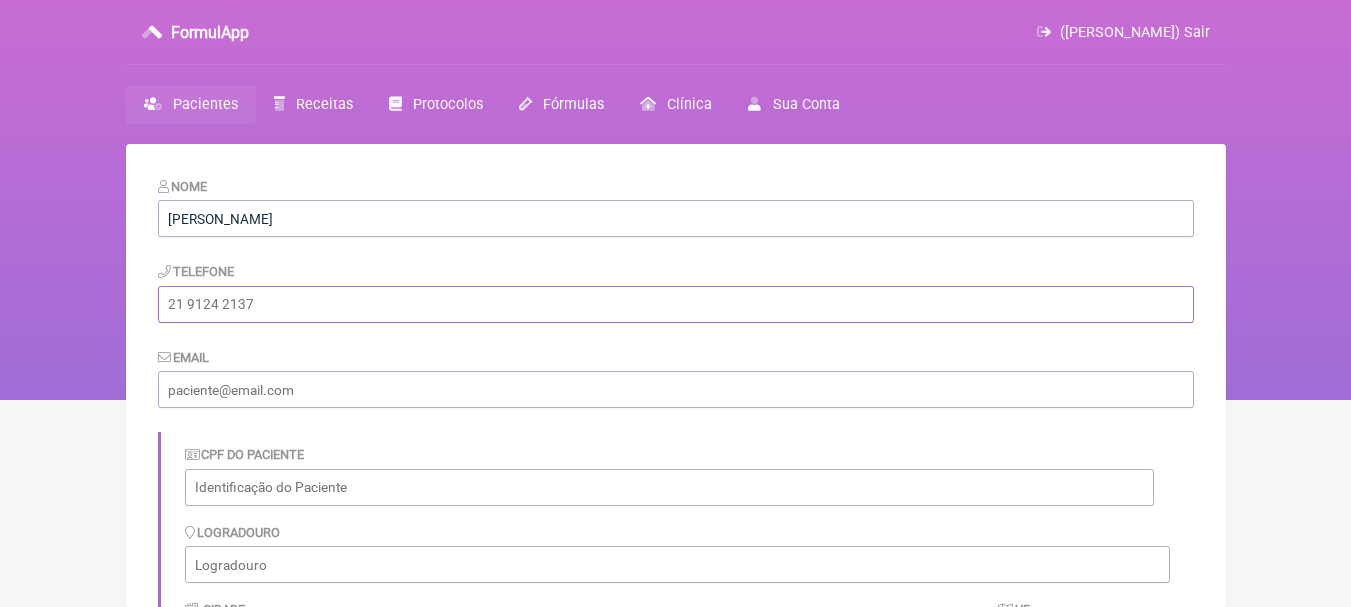 click at bounding box center (676, 304) 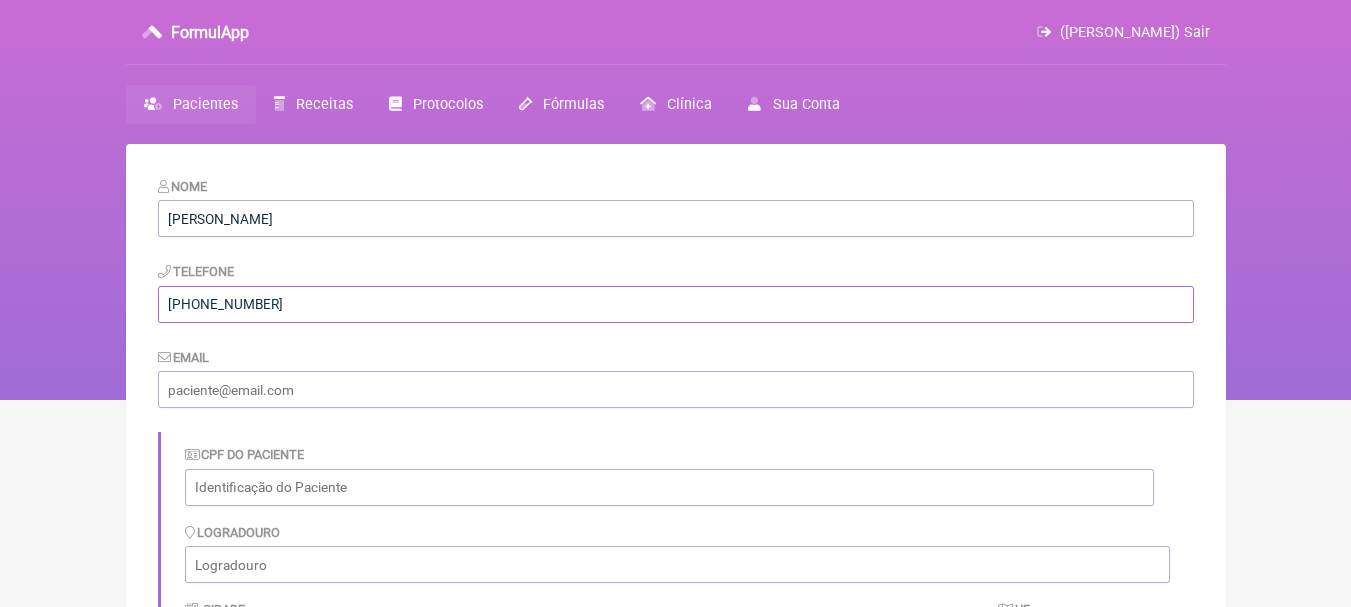 type on "(22) 99995-6097" 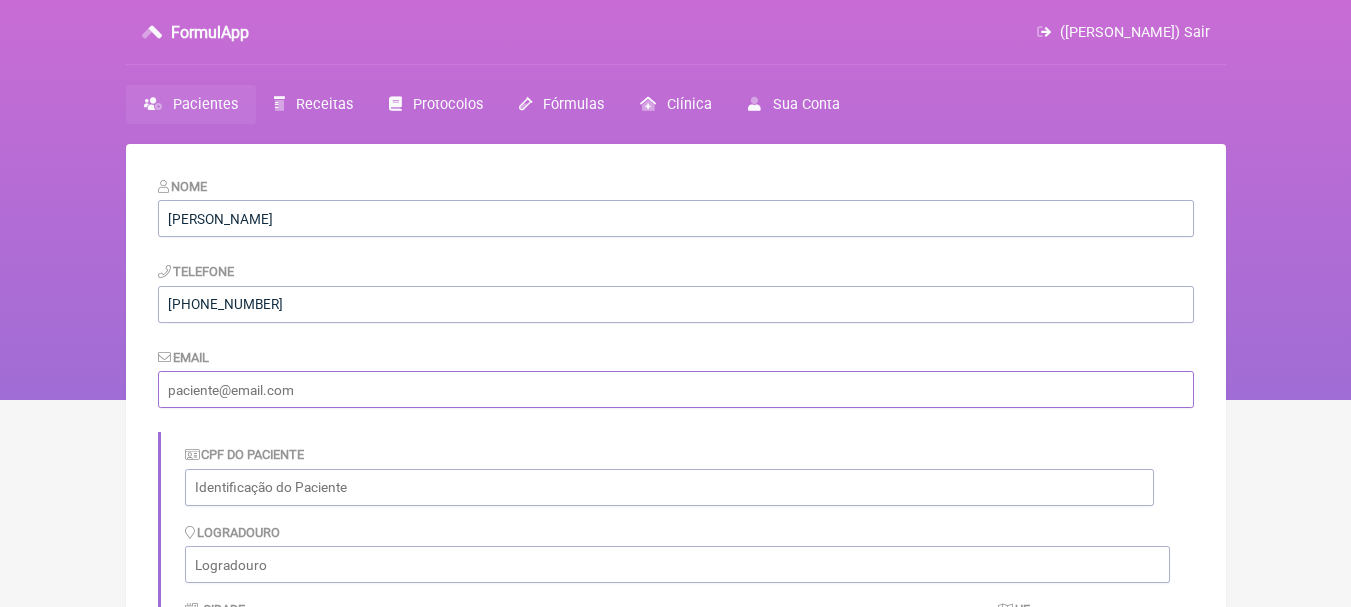 click at bounding box center [676, 389] 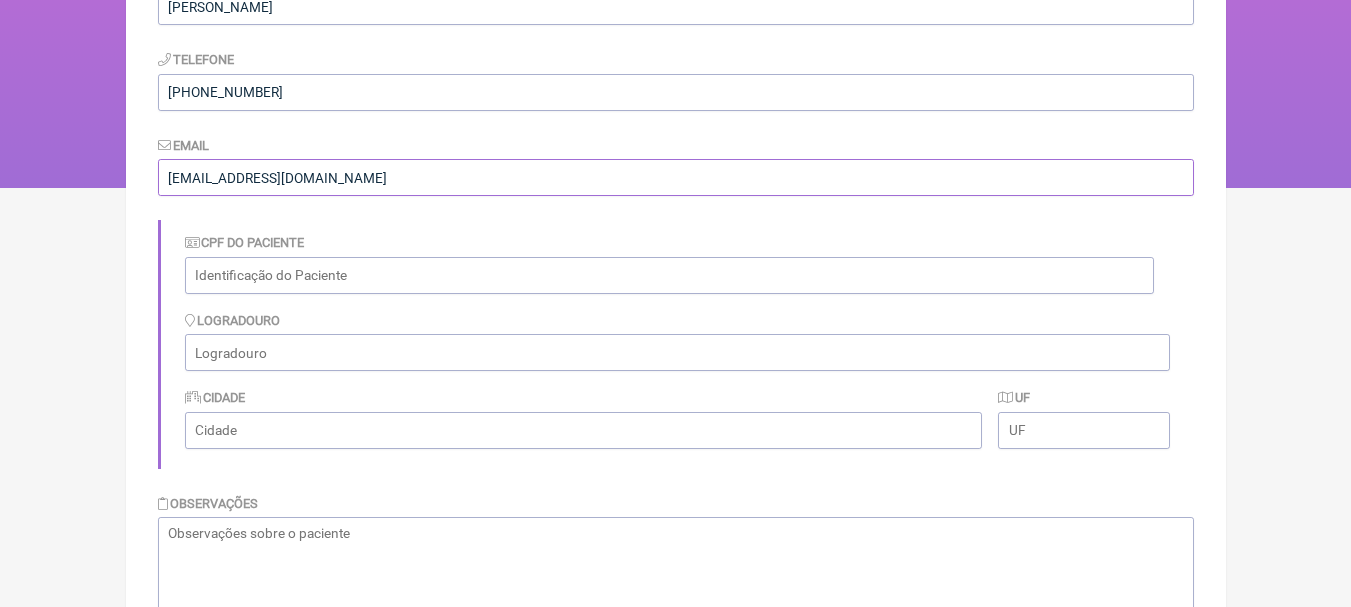 scroll, scrollTop: 447, scrollLeft: 0, axis: vertical 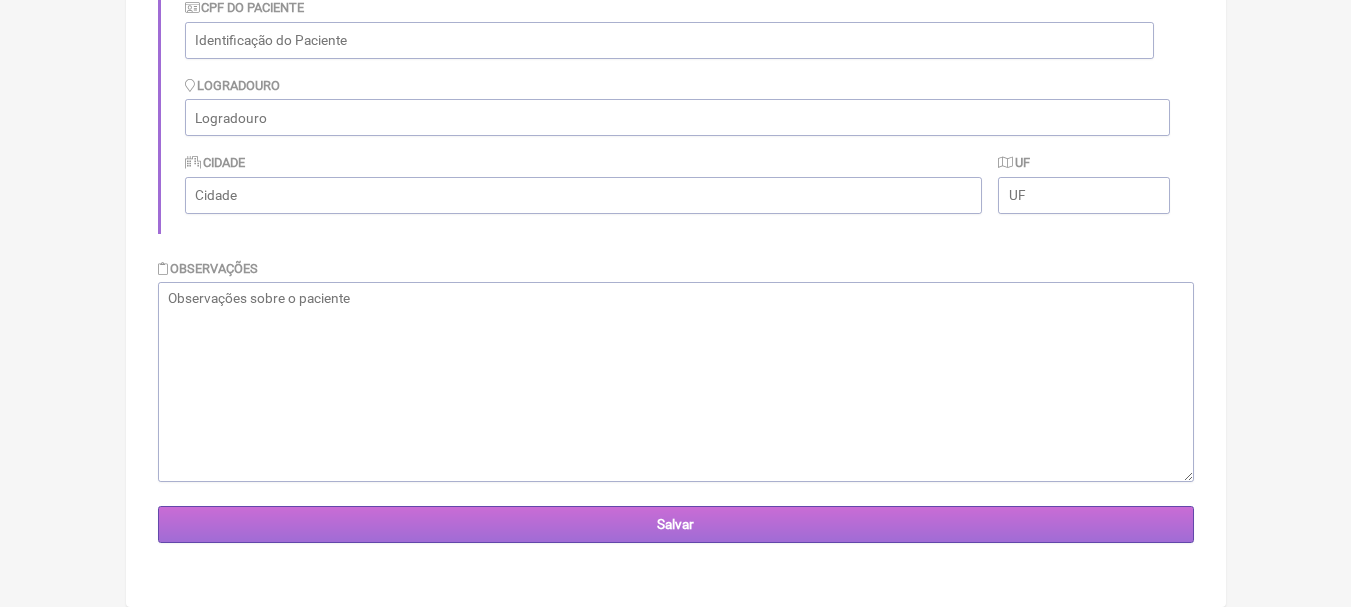 type on "rmuniz.rep@hotmail.com" 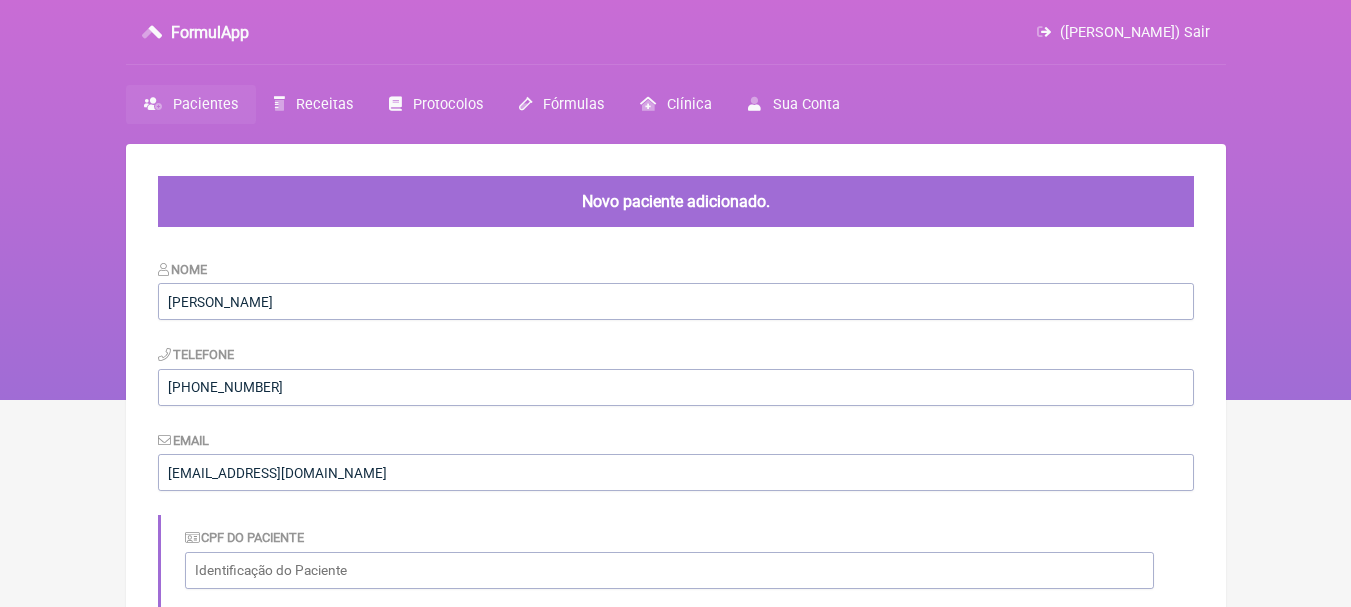 scroll, scrollTop: 0, scrollLeft: 0, axis: both 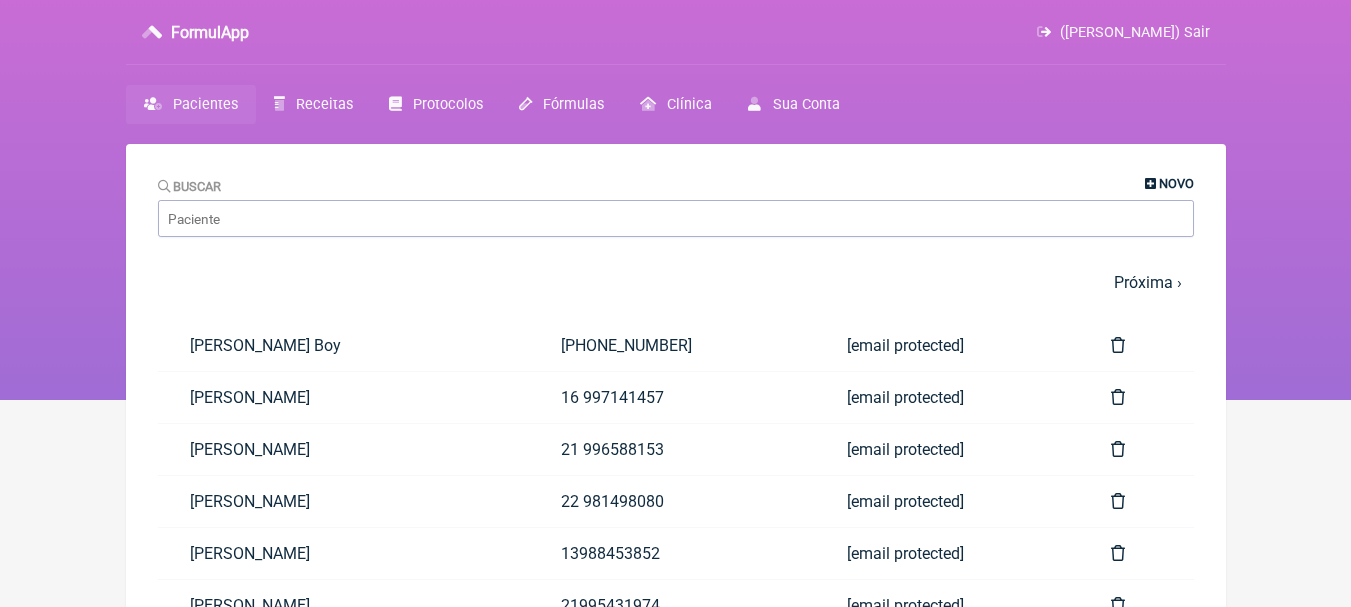 click on "Novo" at bounding box center [1176, 183] 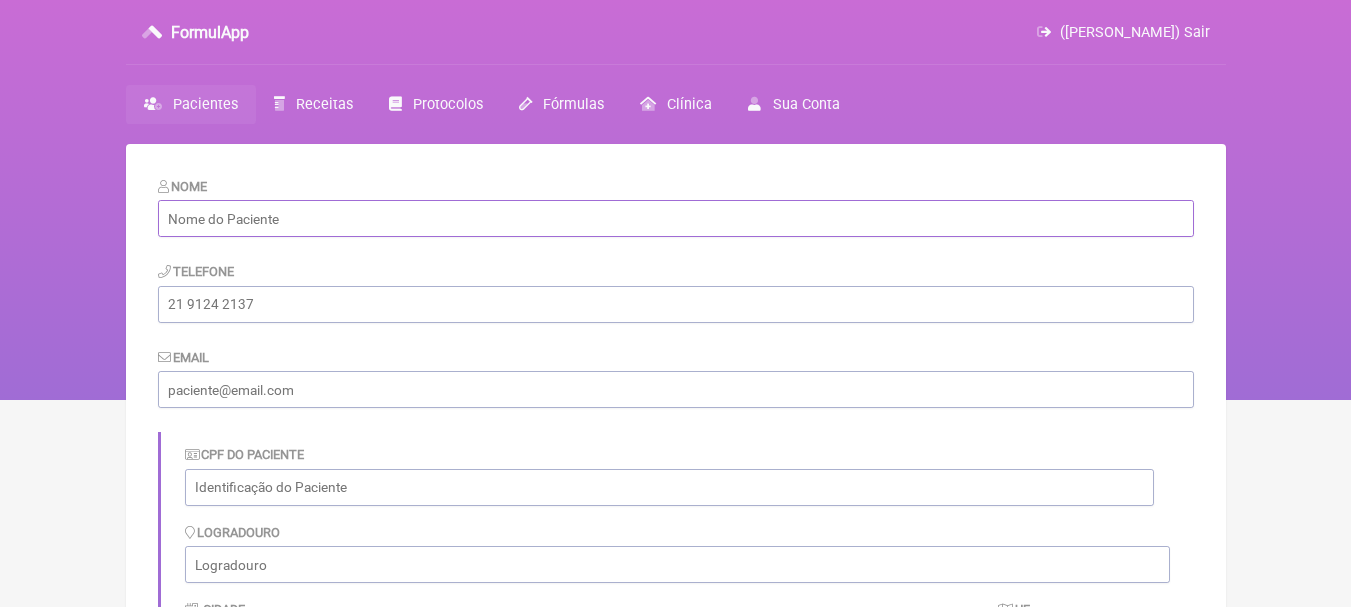 click at bounding box center [676, 218] 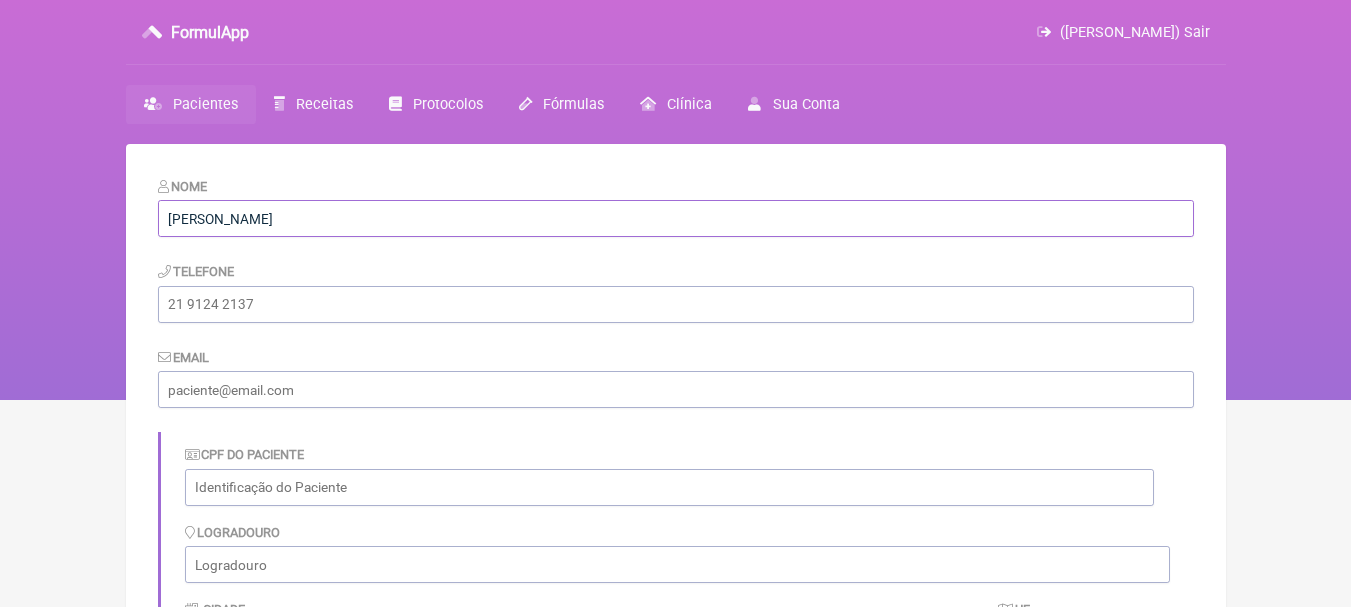 type on "Lucimar De Oliveira" 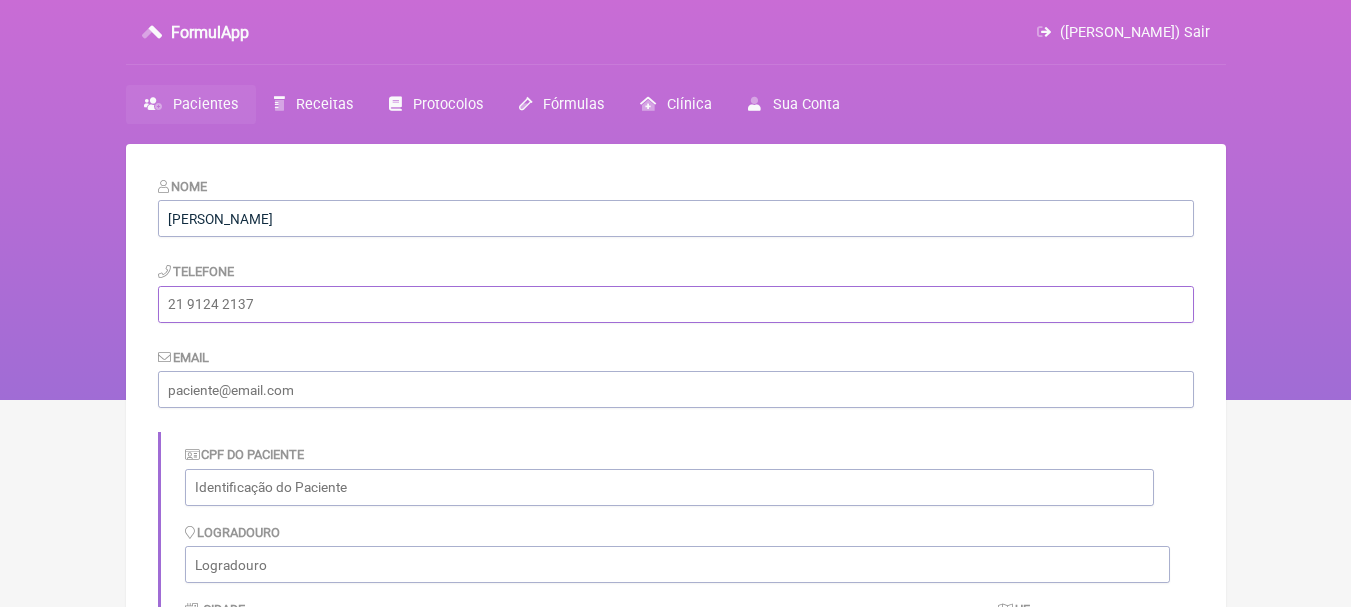 click at bounding box center (676, 304) 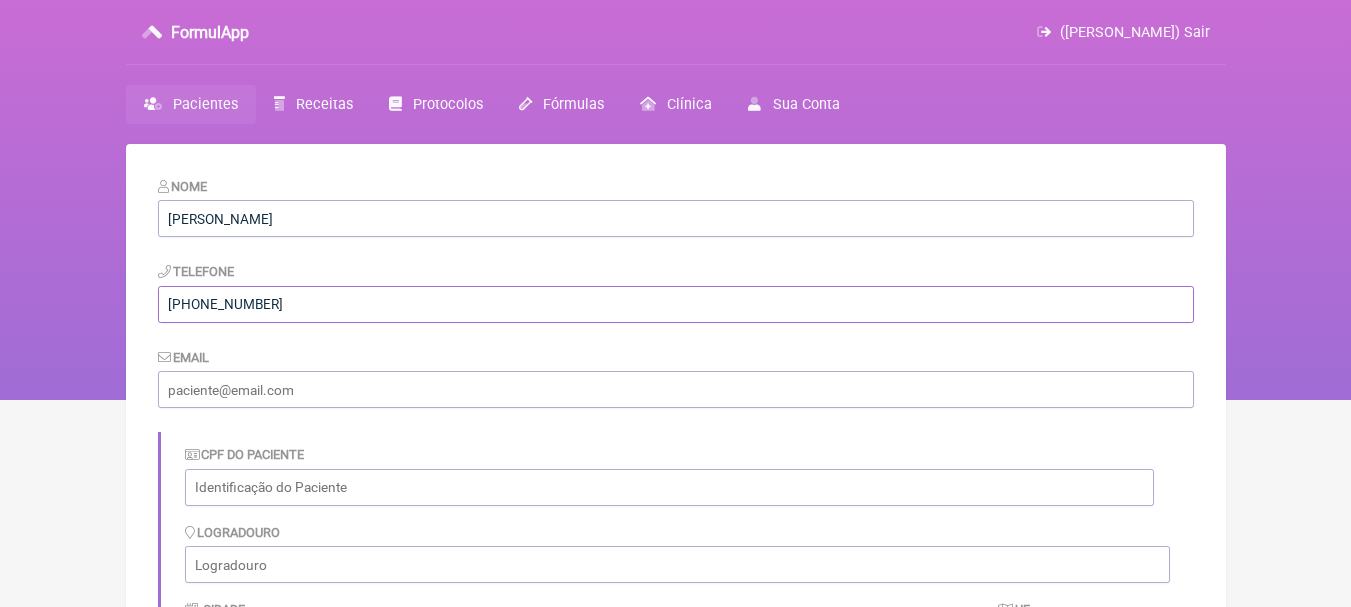 type on "(22) 99831-1137" 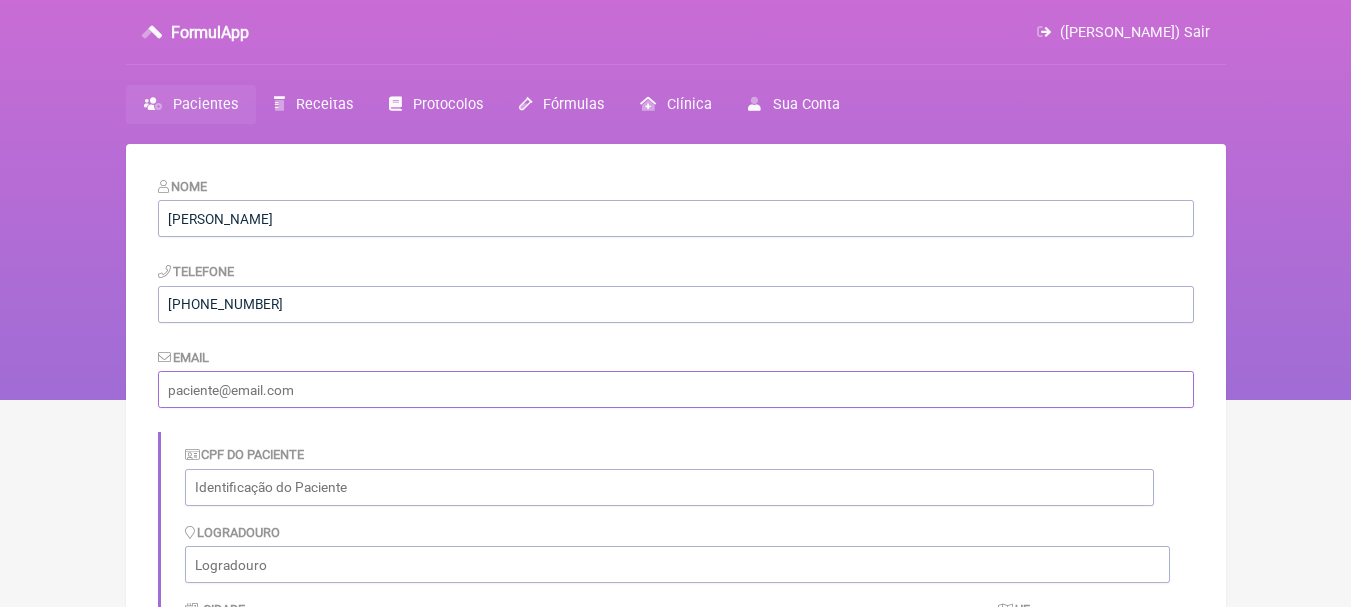 click at bounding box center (676, 389) 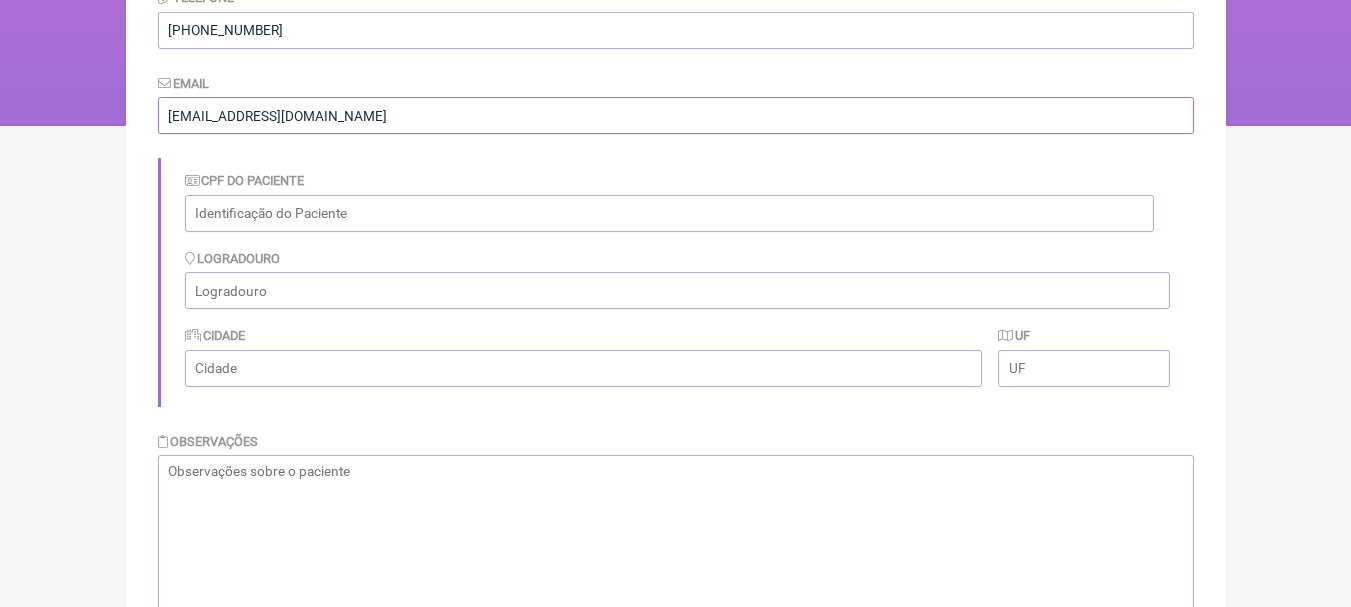 scroll, scrollTop: 447, scrollLeft: 0, axis: vertical 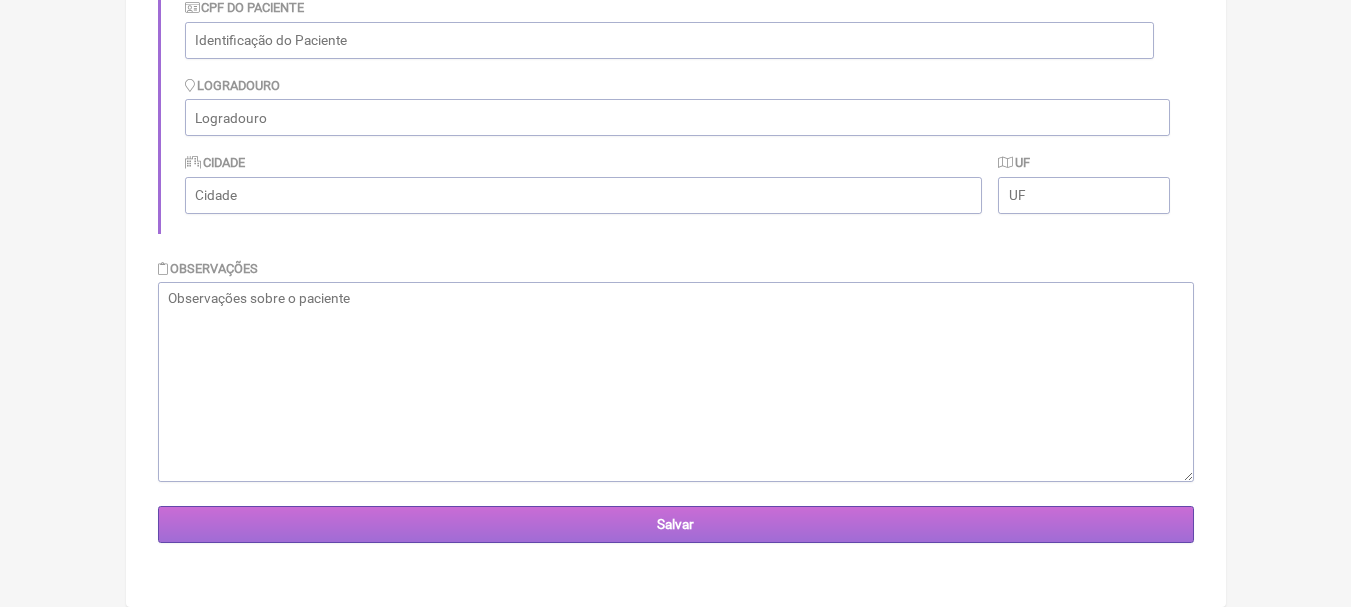 type on "lu.oliveira196221@gmail.com" 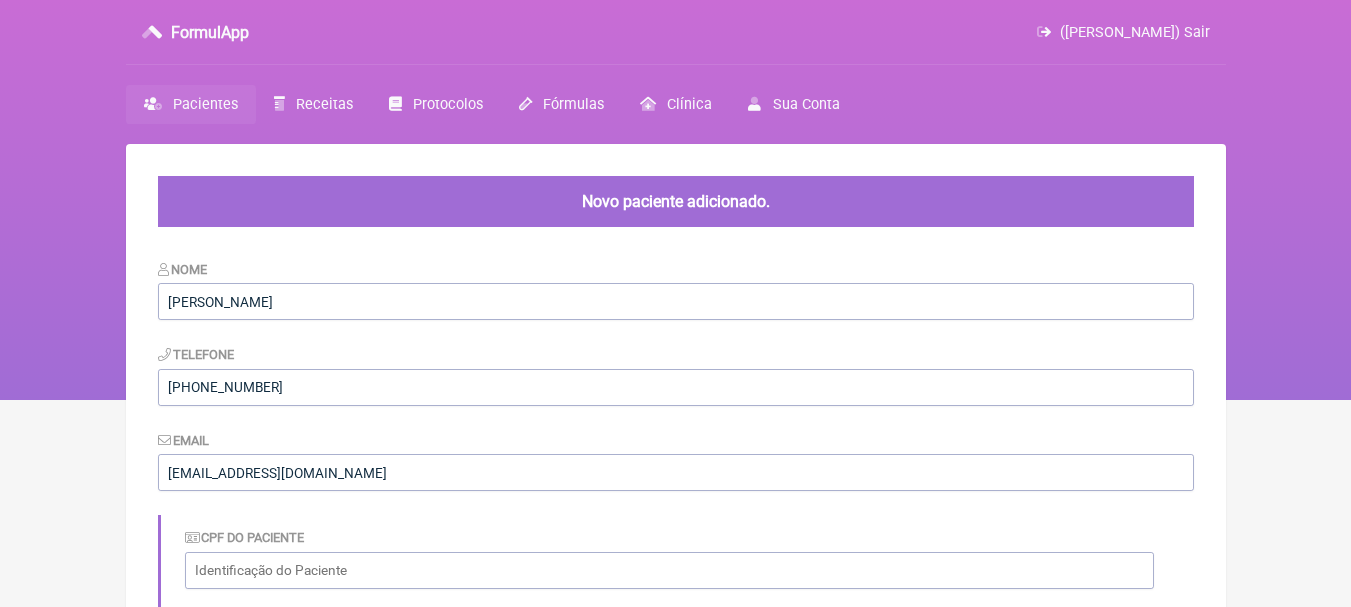 scroll, scrollTop: 0, scrollLeft: 0, axis: both 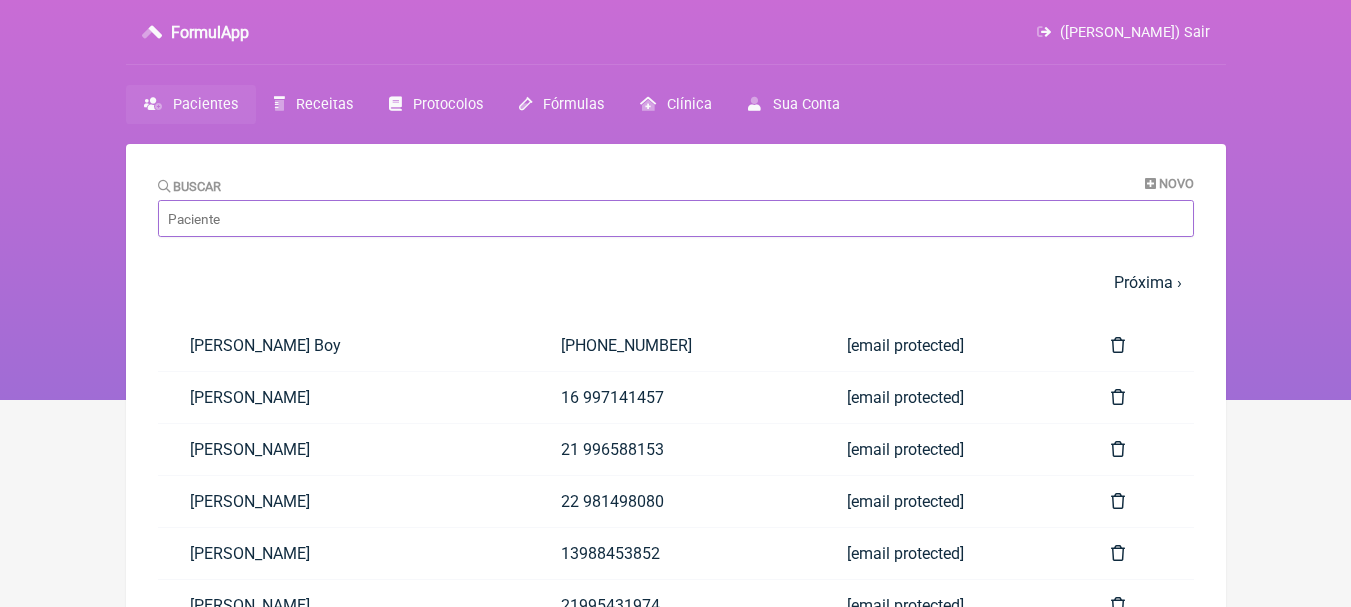 click on "Buscar" at bounding box center [676, 218] 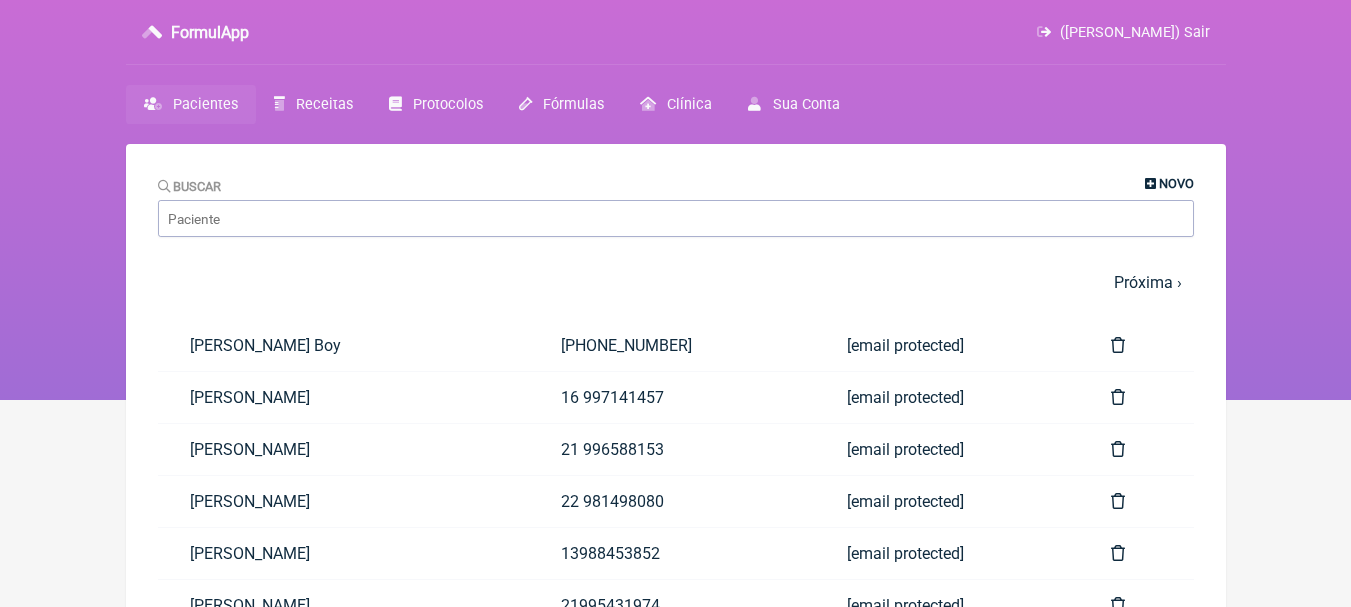 click on "Novo" at bounding box center [1176, 183] 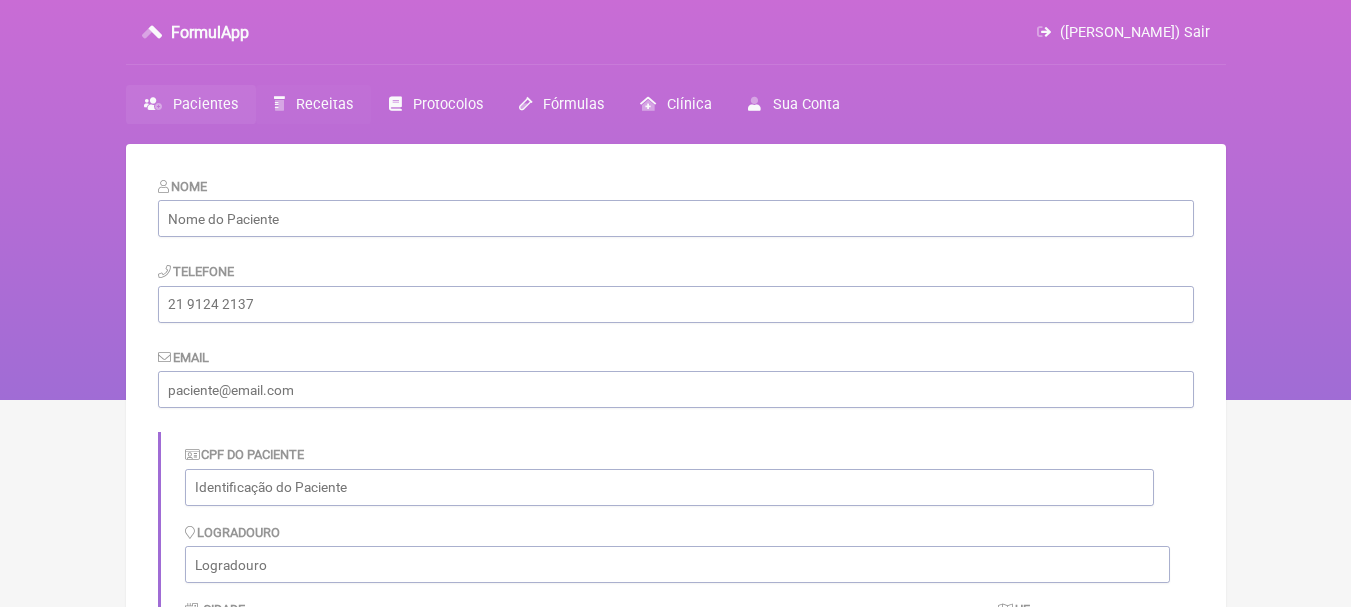 click on "Receitas" at bounding box center (313, 104) 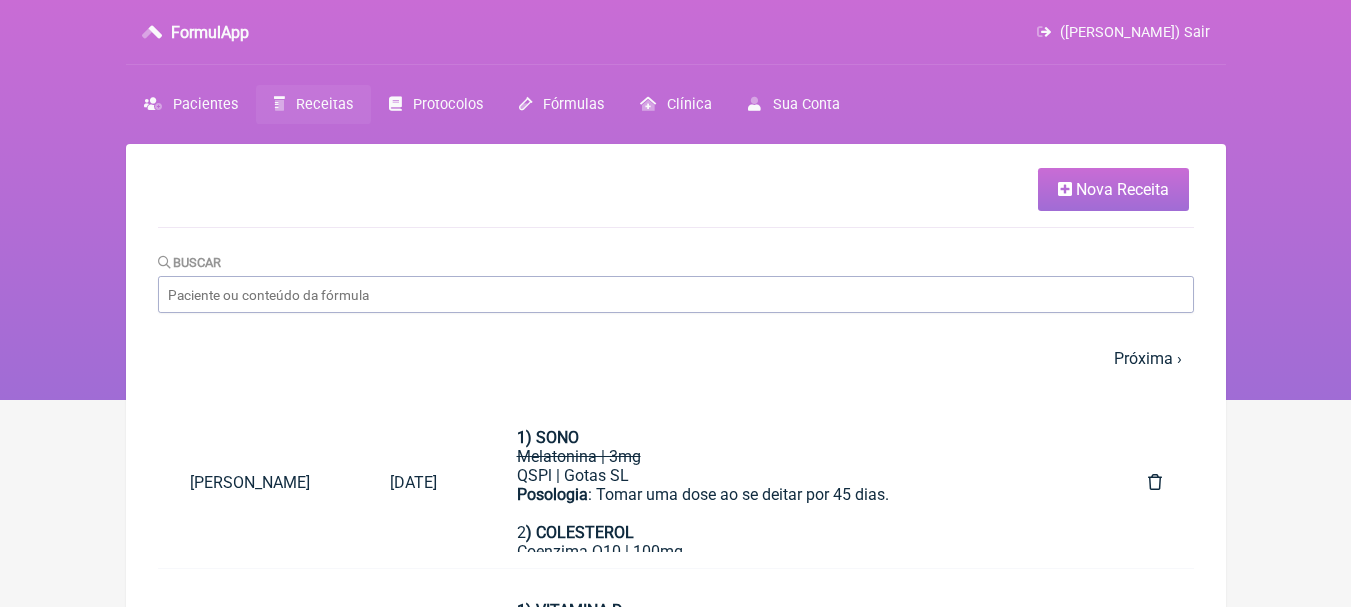 click on "Nova Receita" at bounding box center (1122, 189) 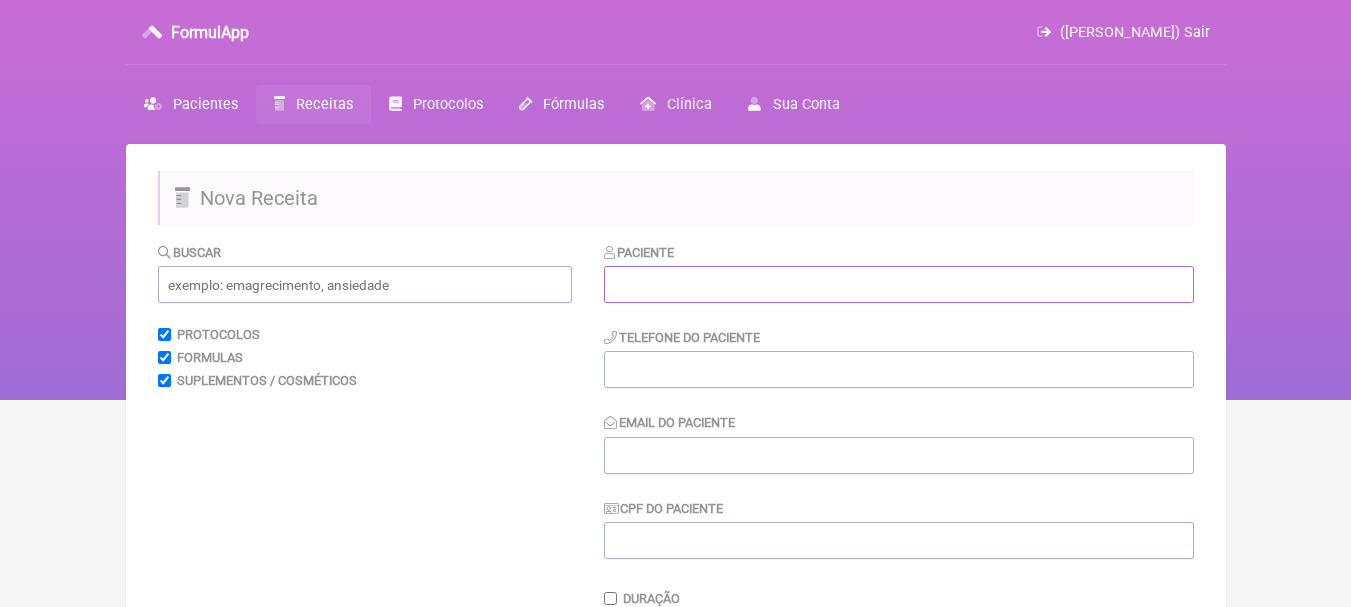 click at bounding box center [899, 284] 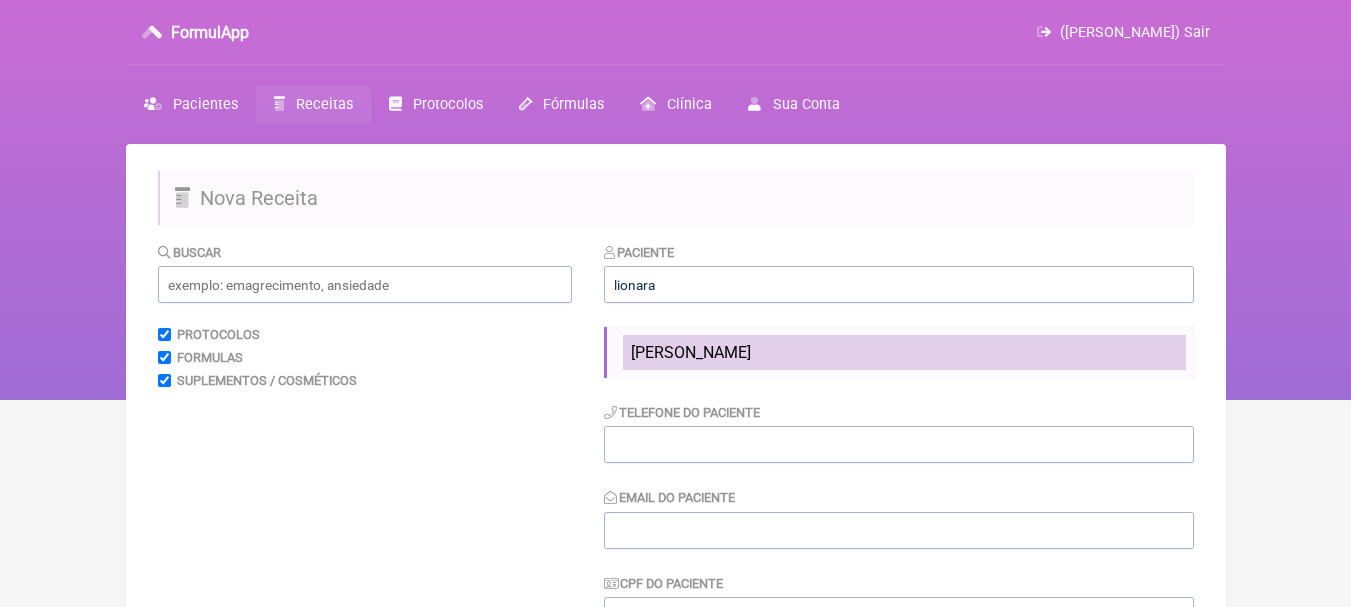 click on "[PERSON_NAME]" at bounding box center [691, 352] 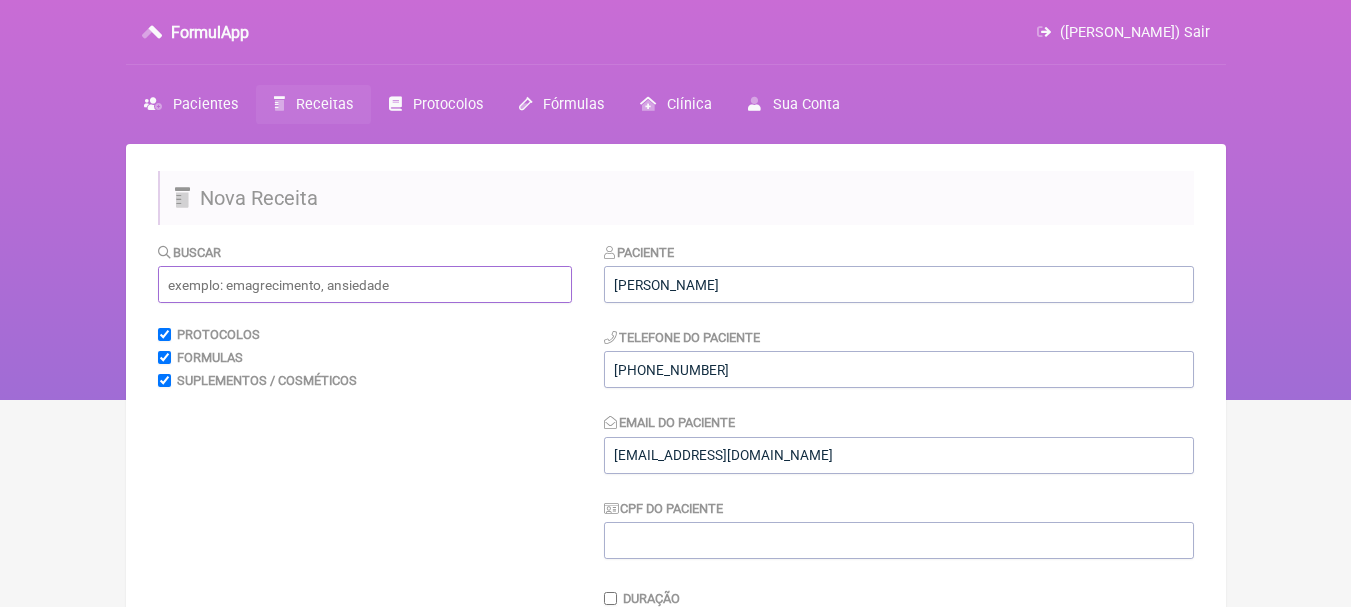 click at bounding box center (365, 284) 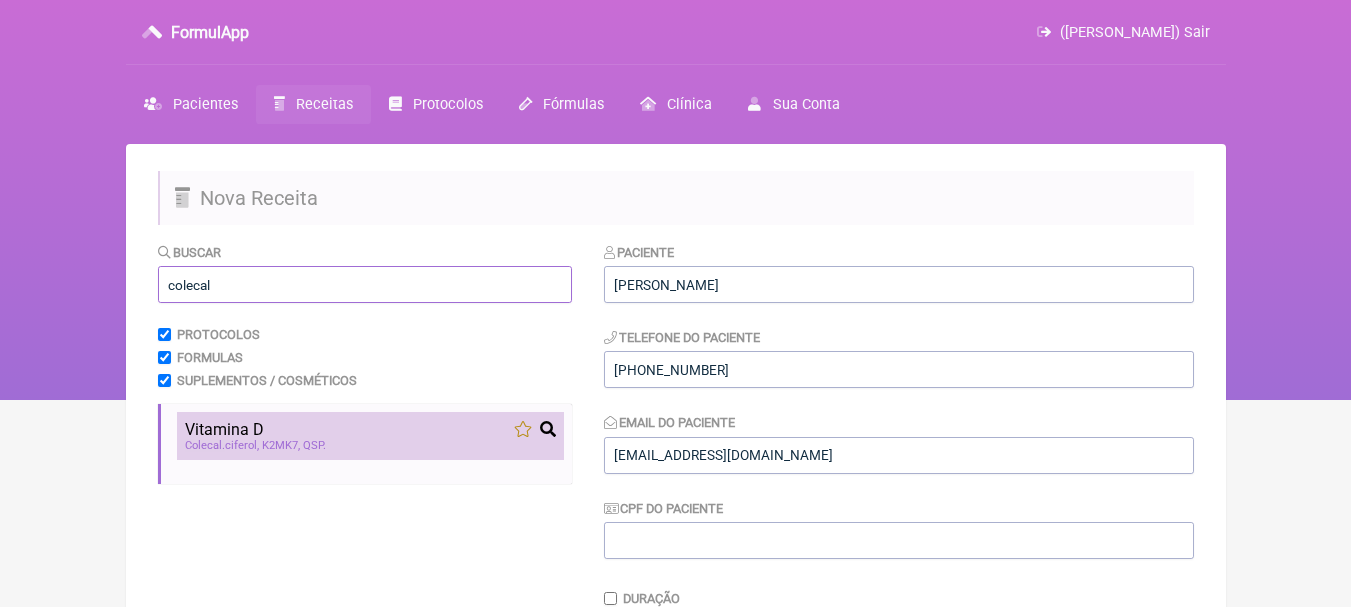 type on "colecal" 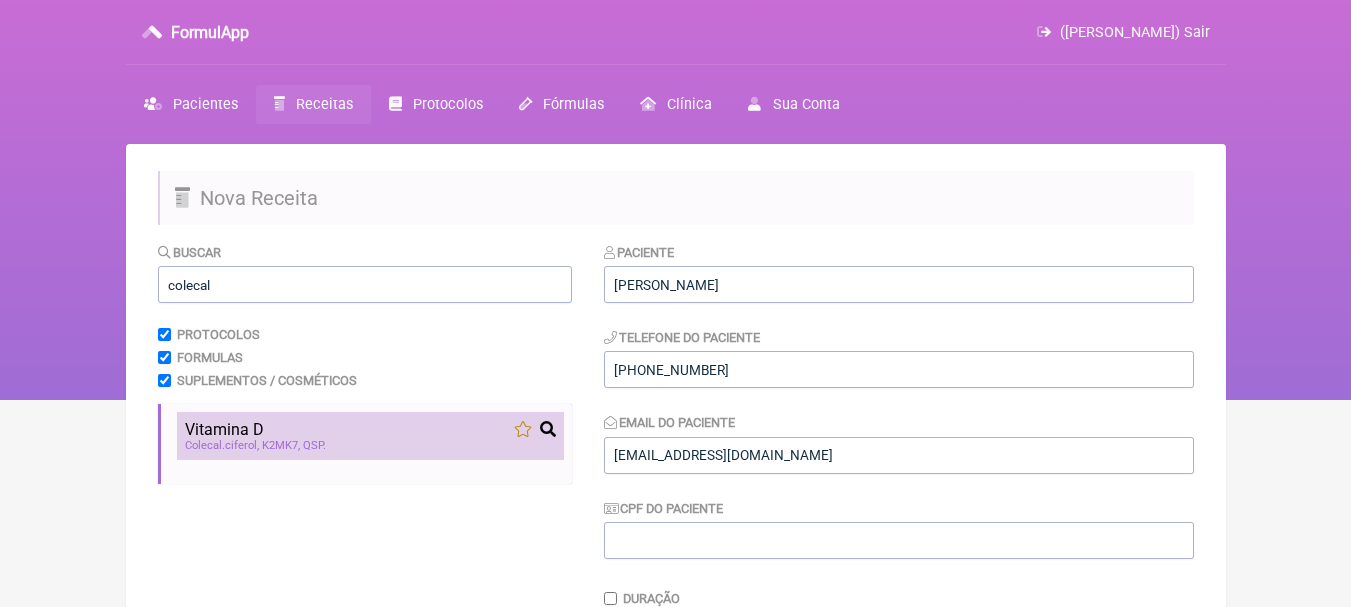 click on "Vitamina D" at bounding box center [370, 429] 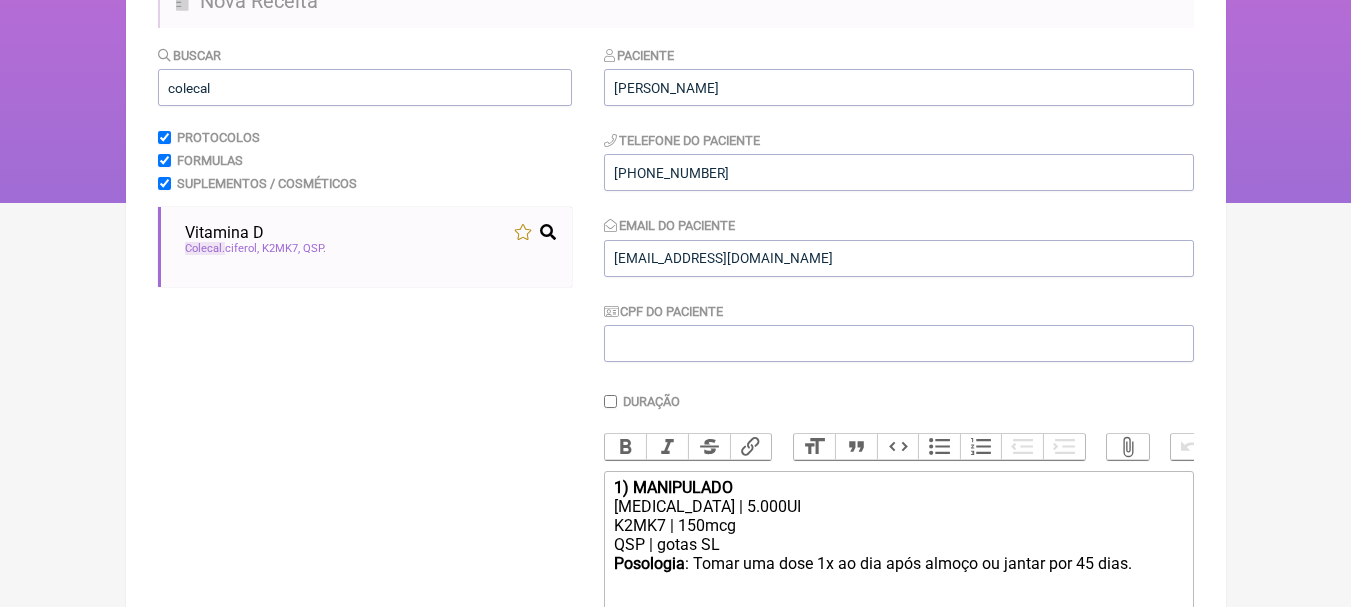 scroll, scrollTop: 400, scrollLeft: 0, axis: vertical 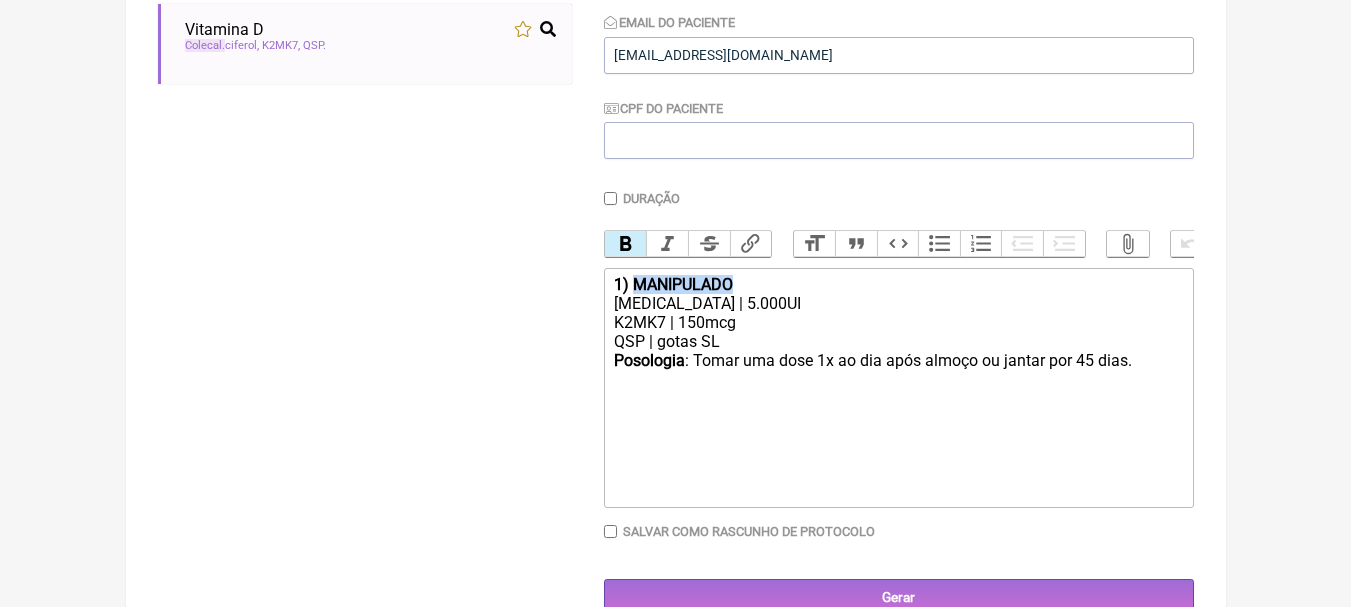 drag, startPoint x: 735, startPoint y: 296, endPoint x: 634, endPoint y: 297, distance: 101.00495 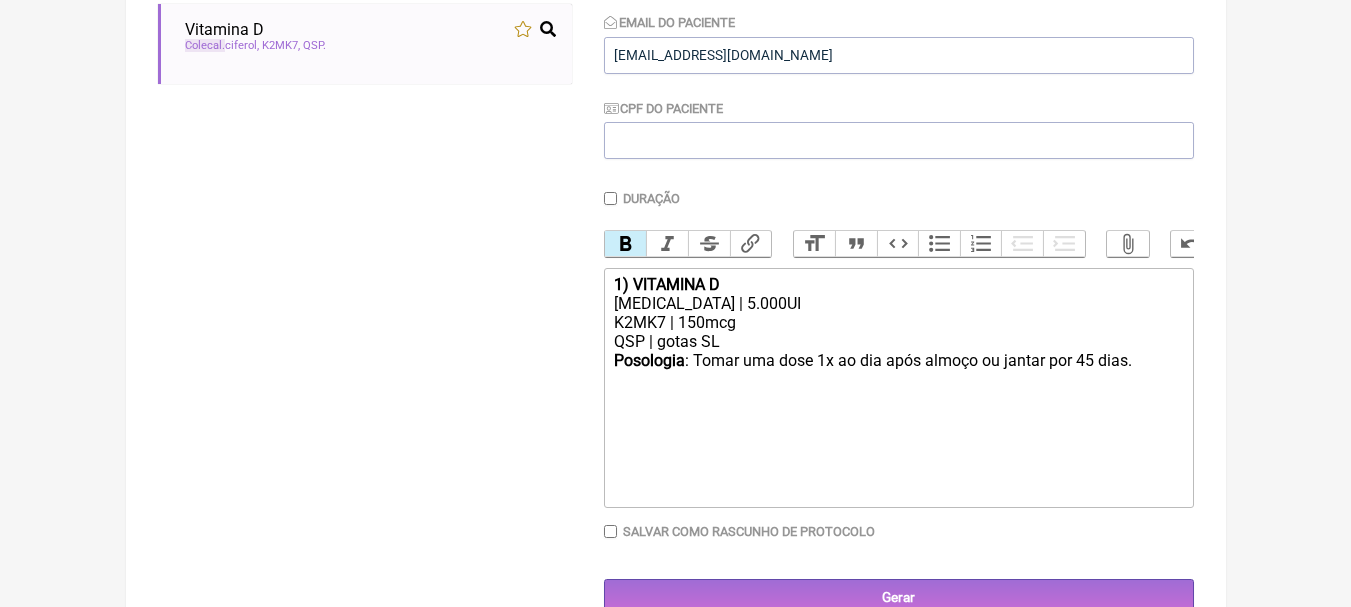 click on "[MEDICAL_DATA] | 5.000UI" 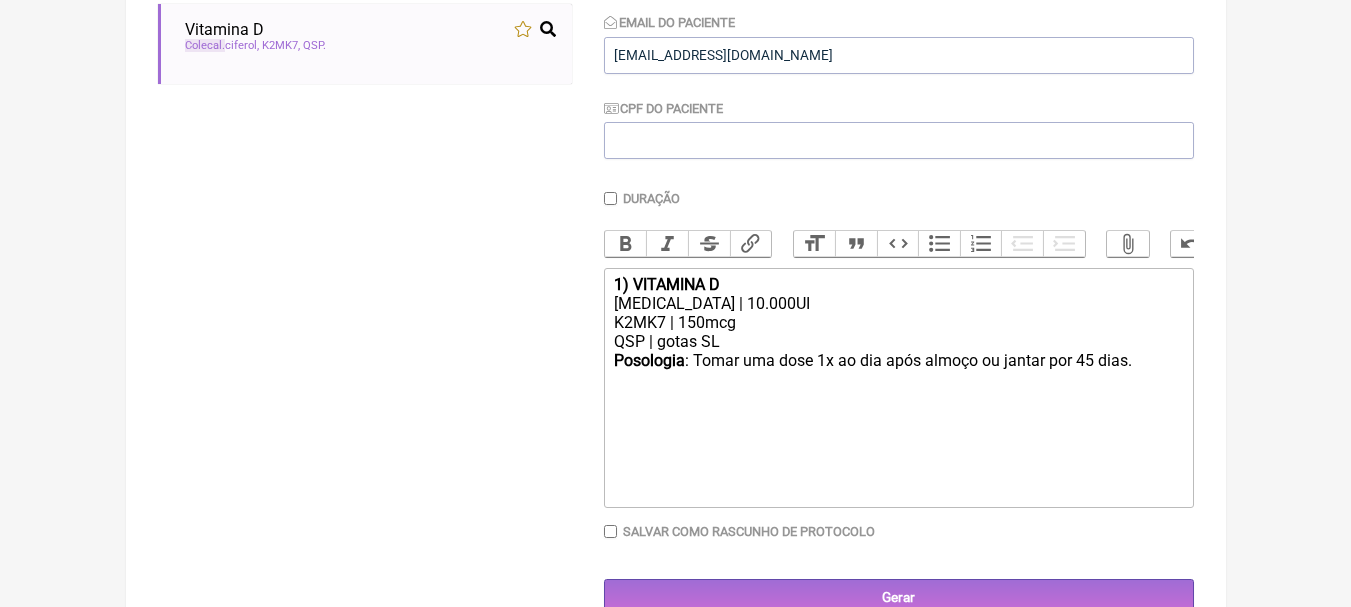 click on "Posologia : Tomar uma dose 1x ao dia após almoço ou jantar por 45 dias. ㅤ" 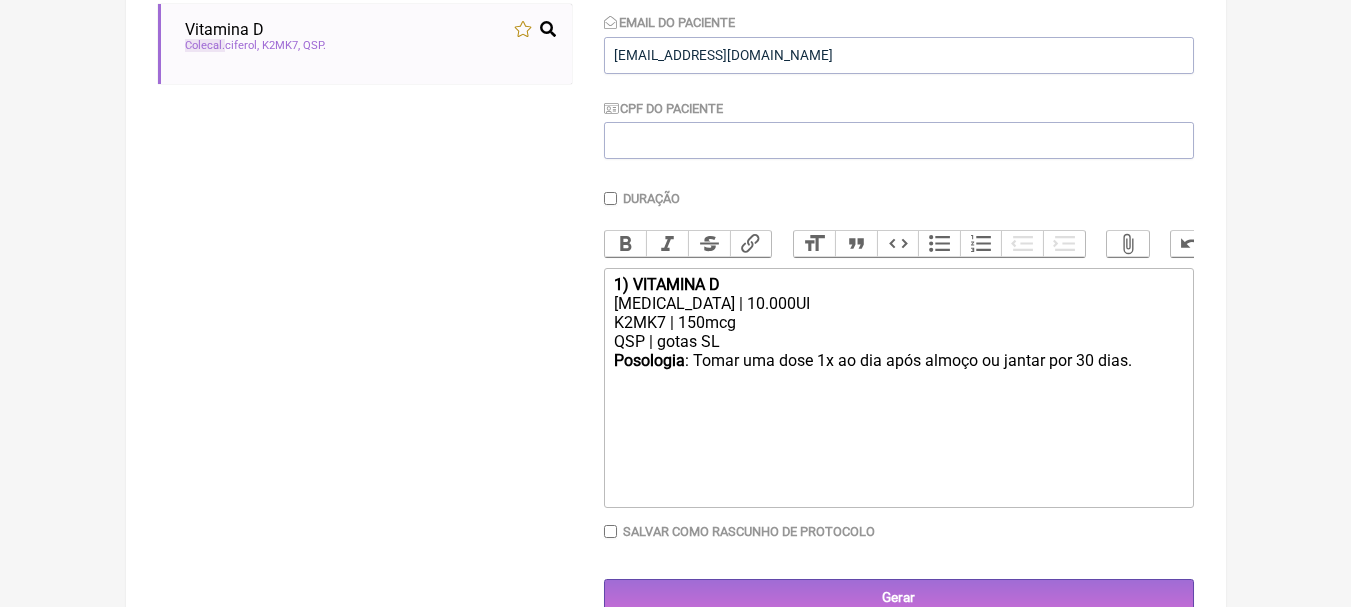 click on "FormulApp
([PERSON_NAME]) Sair
[GEOGRAPHIC_DATA]
Receitas
Protocolos
Fórmulas
[GEOGRAPHIC_DATA]
Sua Conta
Nova Receita
Buscar
colecal
Protocolos
Formulas
Suplementos / Cosméticos
Vitamina D
Colecal ciferol   K2MK7   QSP" at bounding box center (675, -200) 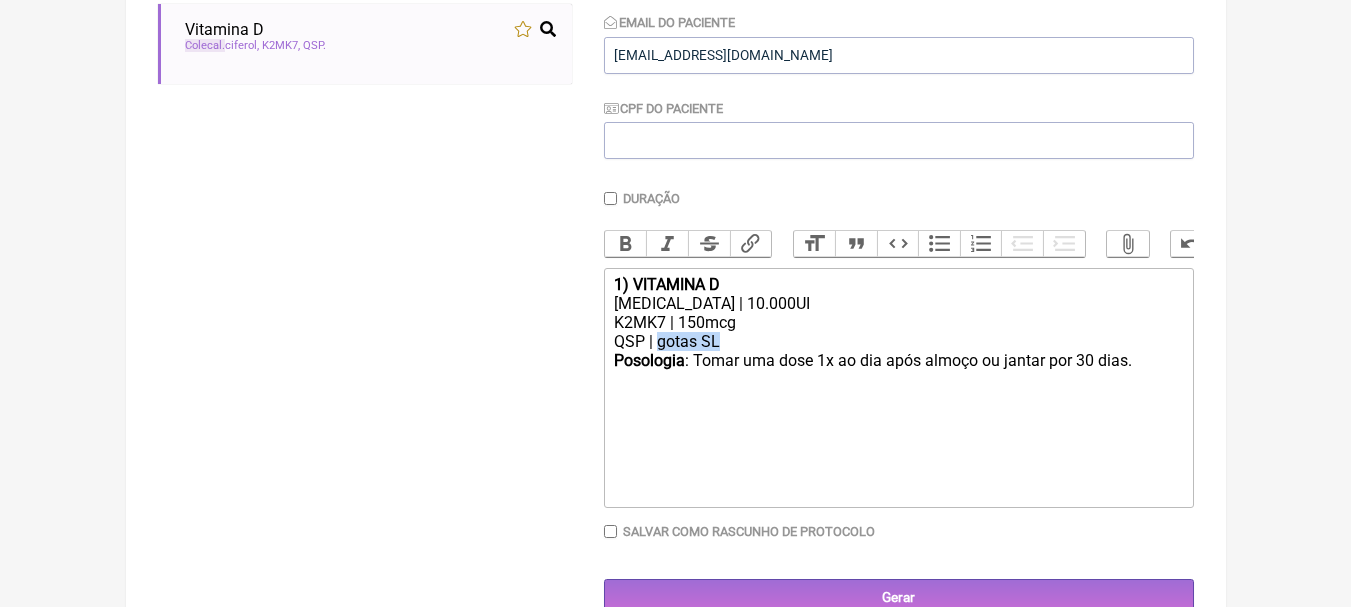 drag, startPoint x: 741, startPoint y: 360, endPoint x: 659, endPoint y: 360, distance: 82 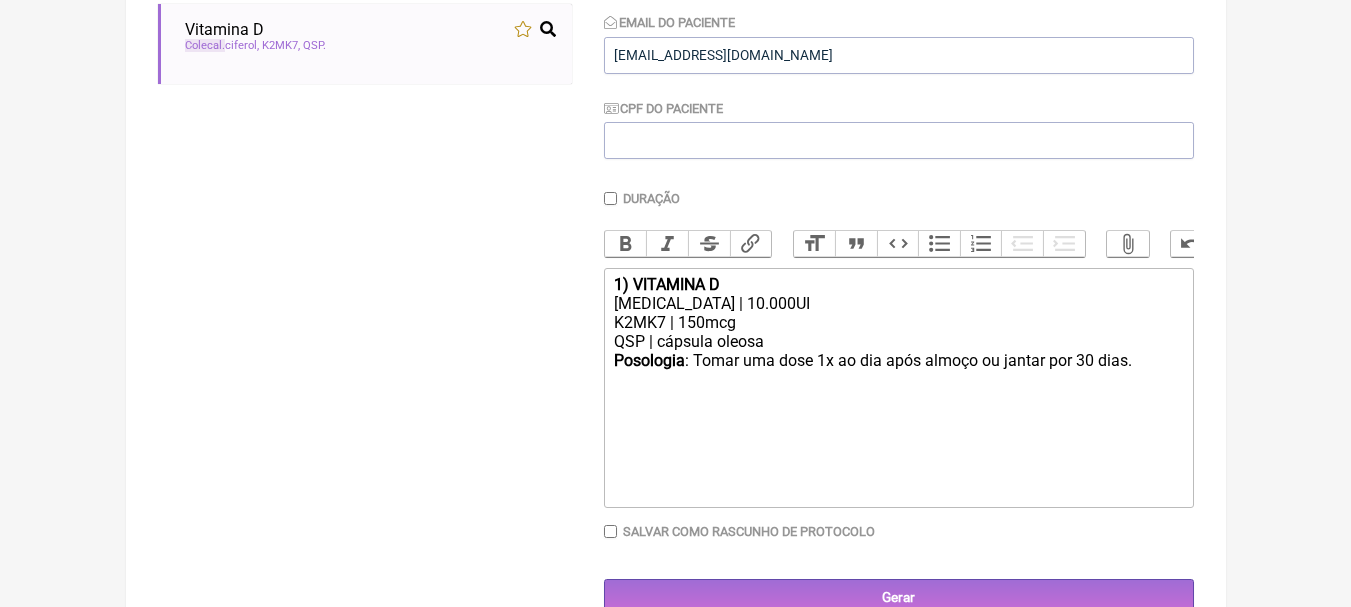 click on "FormulApp
([PERSON_NAME]) Sair
[GEOGRAPHIC_DATA]
Receitas
Protocolos
Fórmulas
[GEOGRAPHIC_DATA]
Sua Conta
Nova Receita
Buscar
colecal
Protocolos
Formulas
Suplementos / Cosméticos
Vitamina D
Colecal ciferol   K2MK7   QSP" at bounding box center (675, -200) 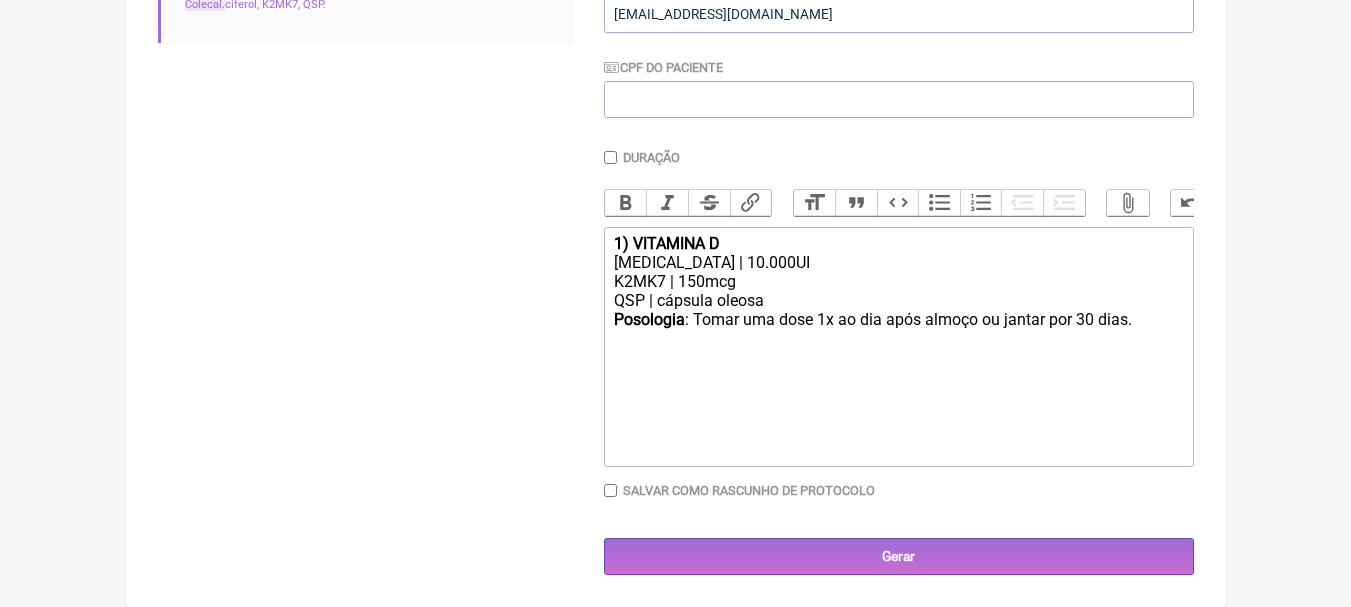 scroll, scrollTop: 456, scrollLeft: 0, axis: vertical 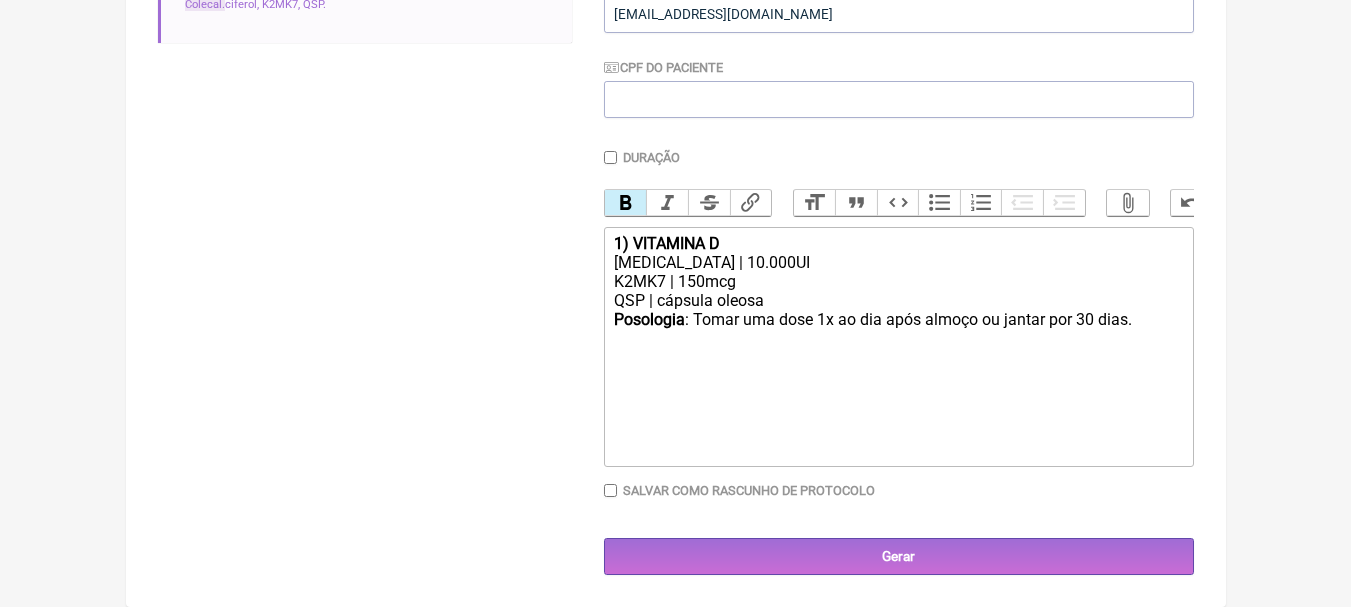 click on "1) VITAMINA D" 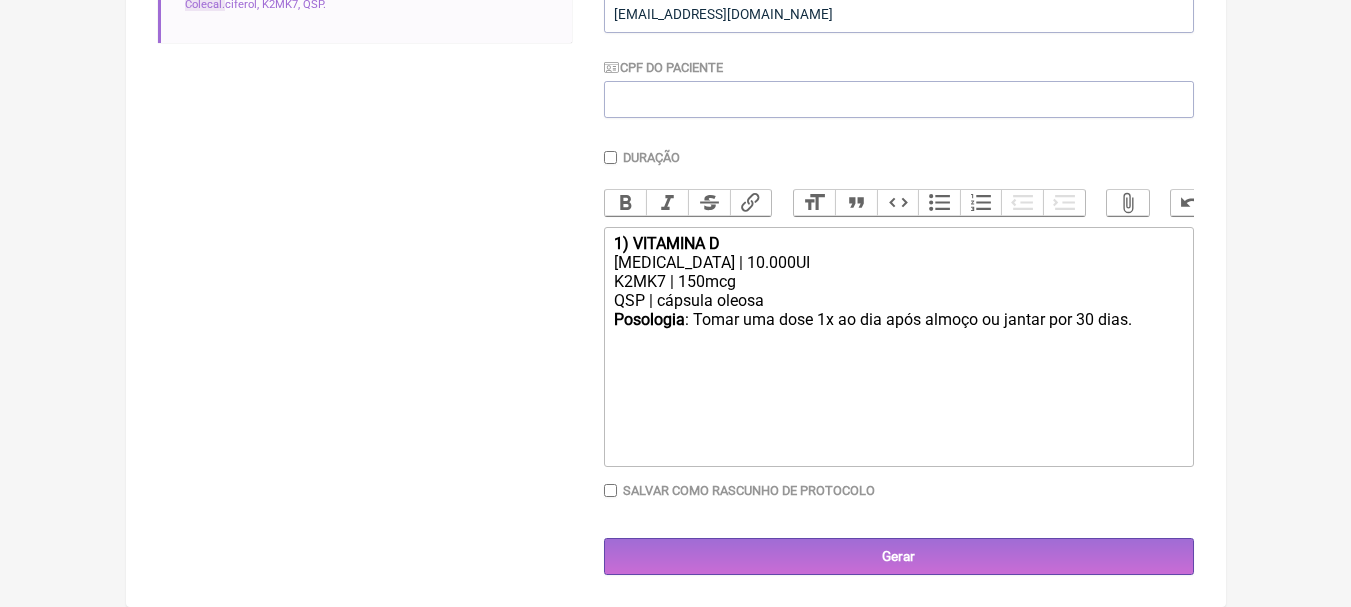click on "K2MK7 | 150mcg" 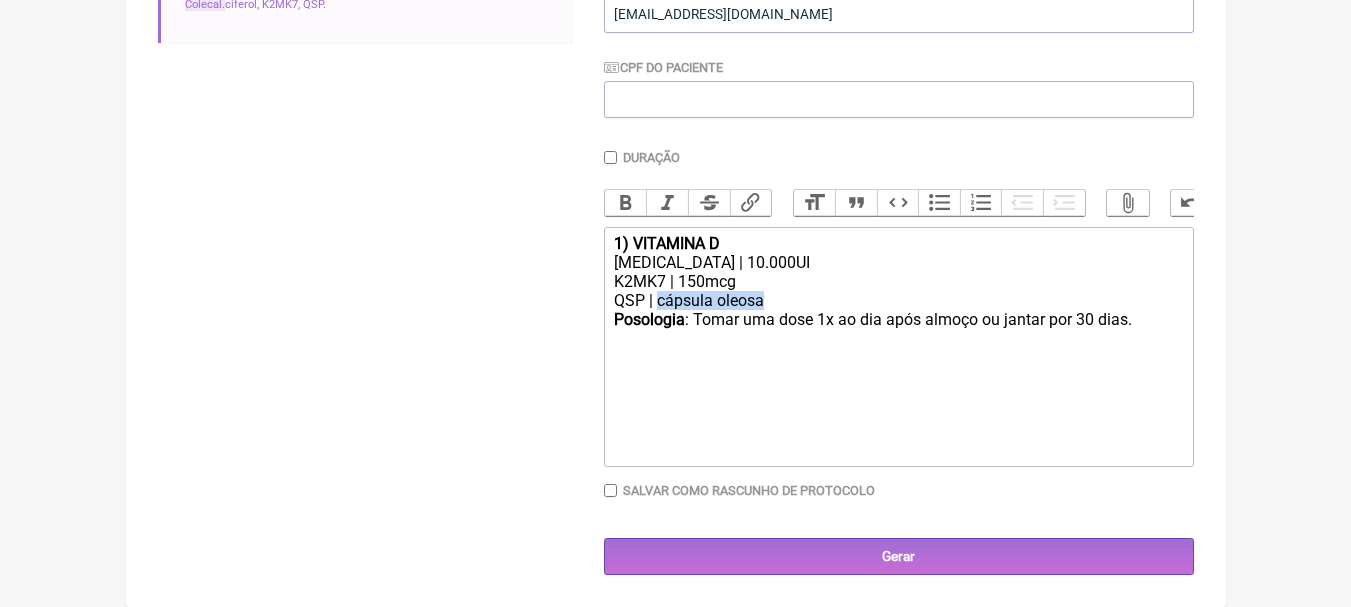 drag, startPoint x: 781, startPoint y: 295, endPoint x: 658, endPoint y: 299, distance: 123.065025 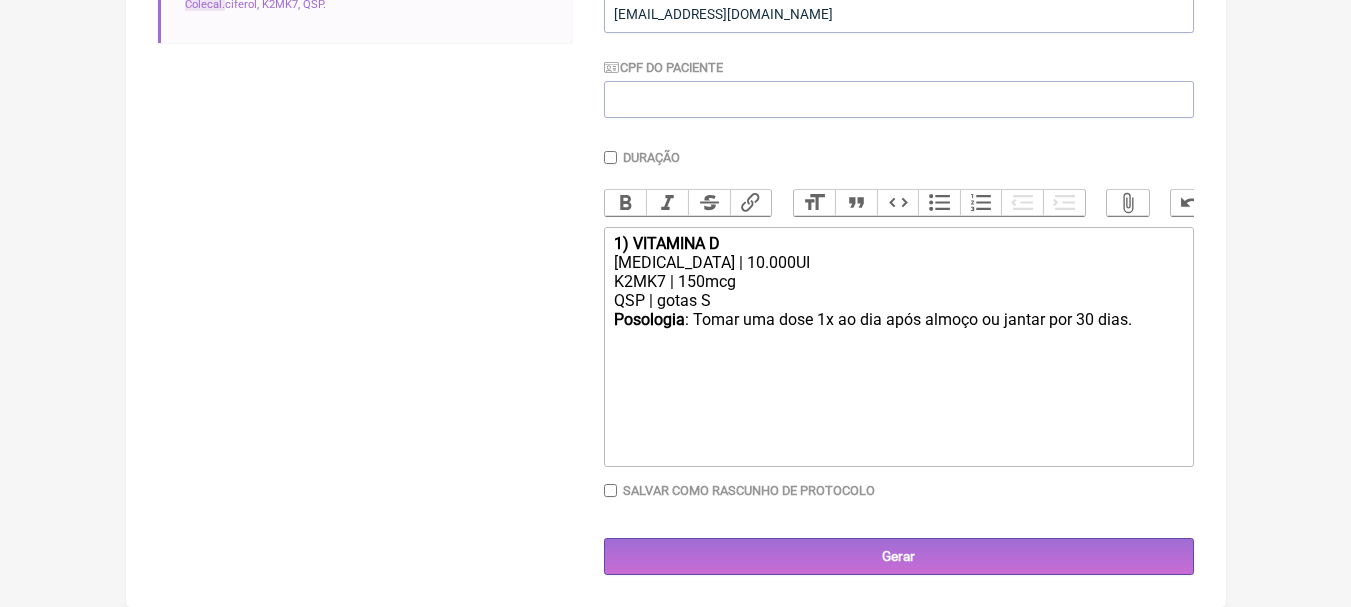 type on "<div><strong>1) VITAMINA D</strong></div><div>[MEDICAL_DATA] | 10.000UI</div><div>K2MK7 | 150mcg</div><div>QSP | gotas SL</div><div><strong>Posologia</strong>: Tomar uma dose 1x ao dia após almoço ou jantar por 30 dias. ㅤ<br><br></div>" 